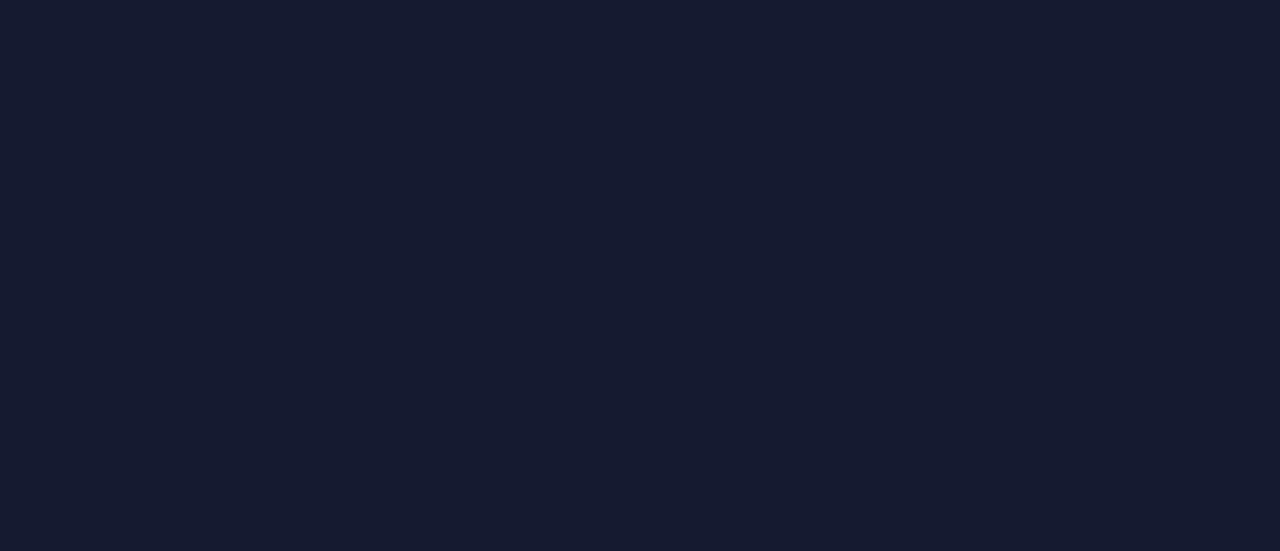 scroll, scrollTop: 0, scrollLeft: 0, axis: both 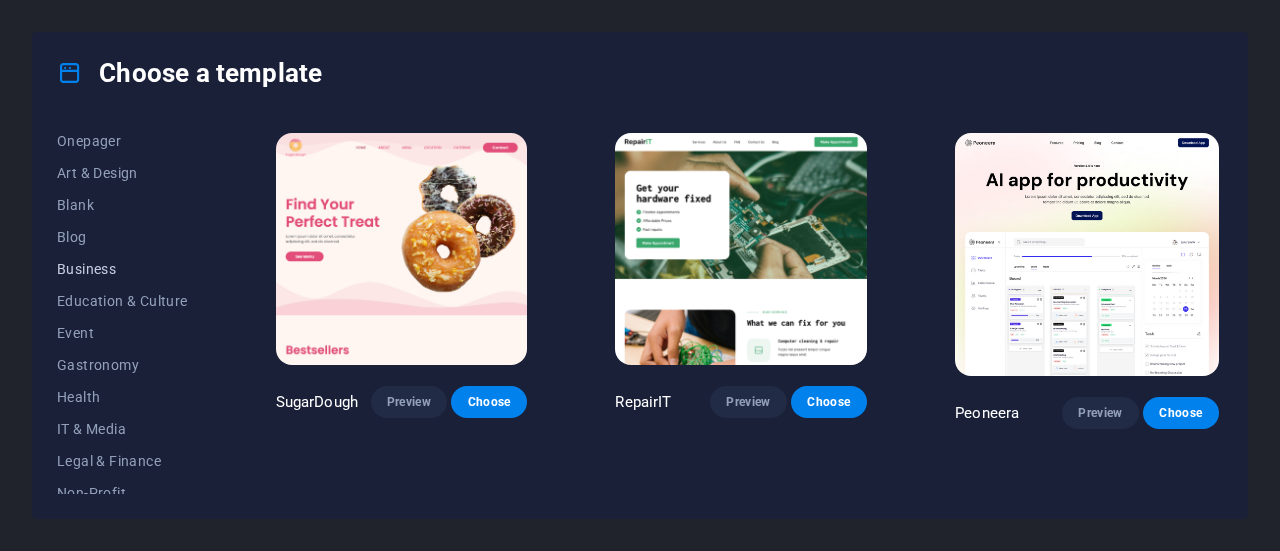 click on "Business" at bounding box center [122, 269] 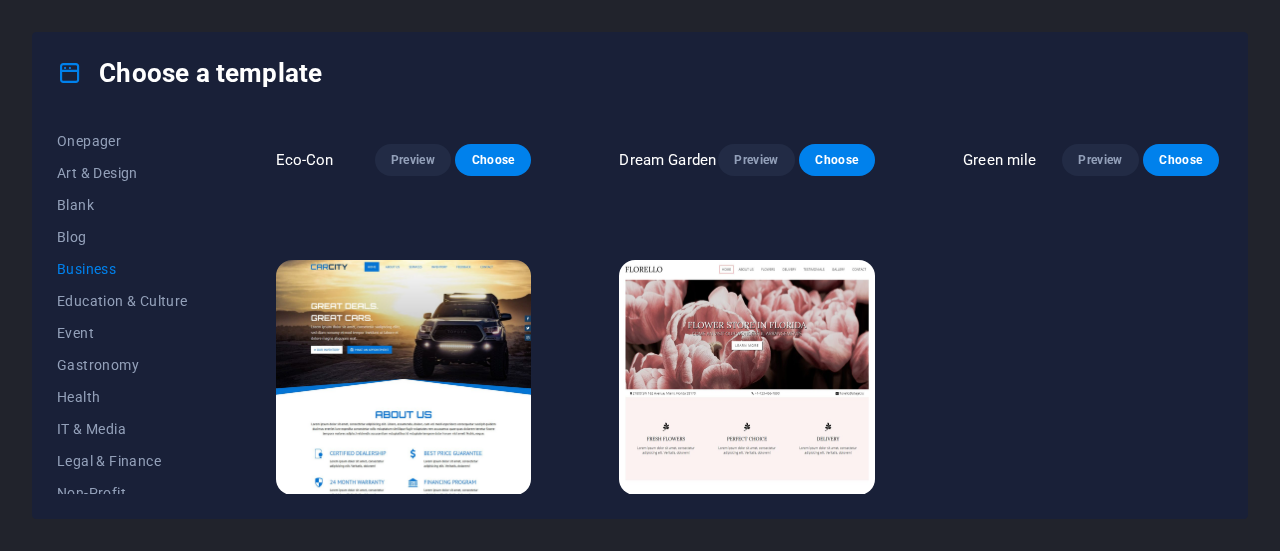 scroll, scrollTop: 302, scrollLeft: 0, axis: vertical 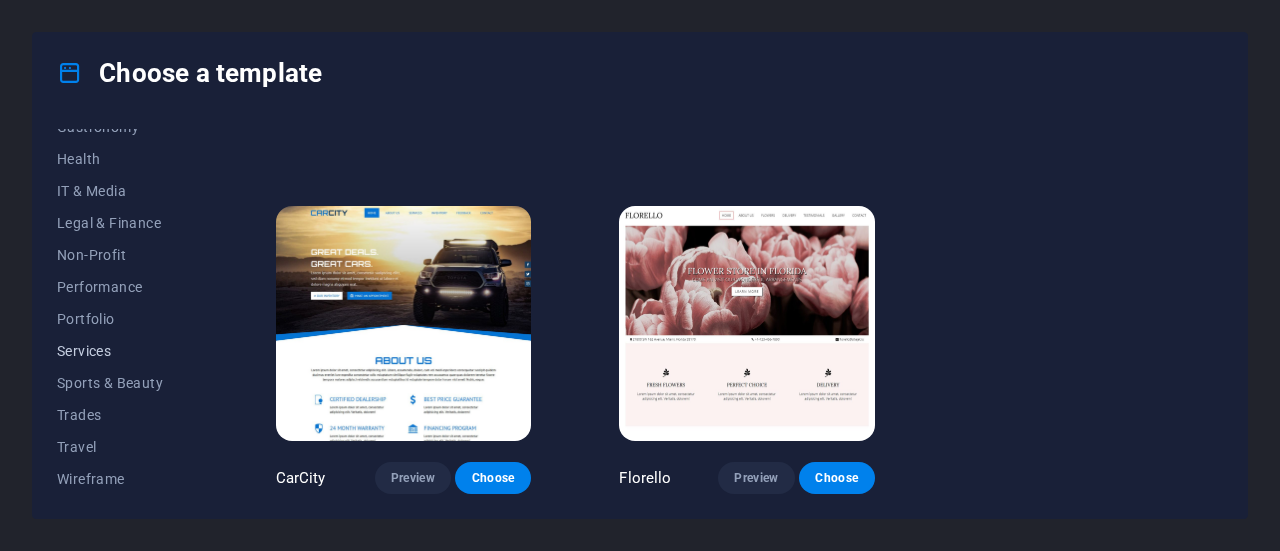 click on "Services" at bounding box center (122, 351) 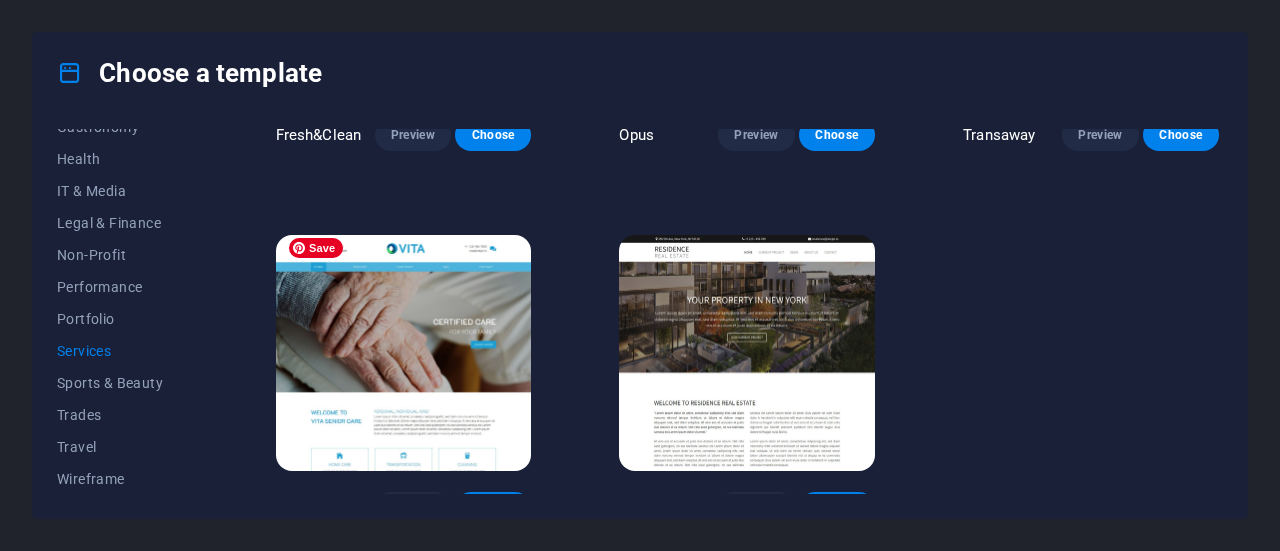 scroll, scrollTop: 2170, scrollLeft: 0, axis: vertical 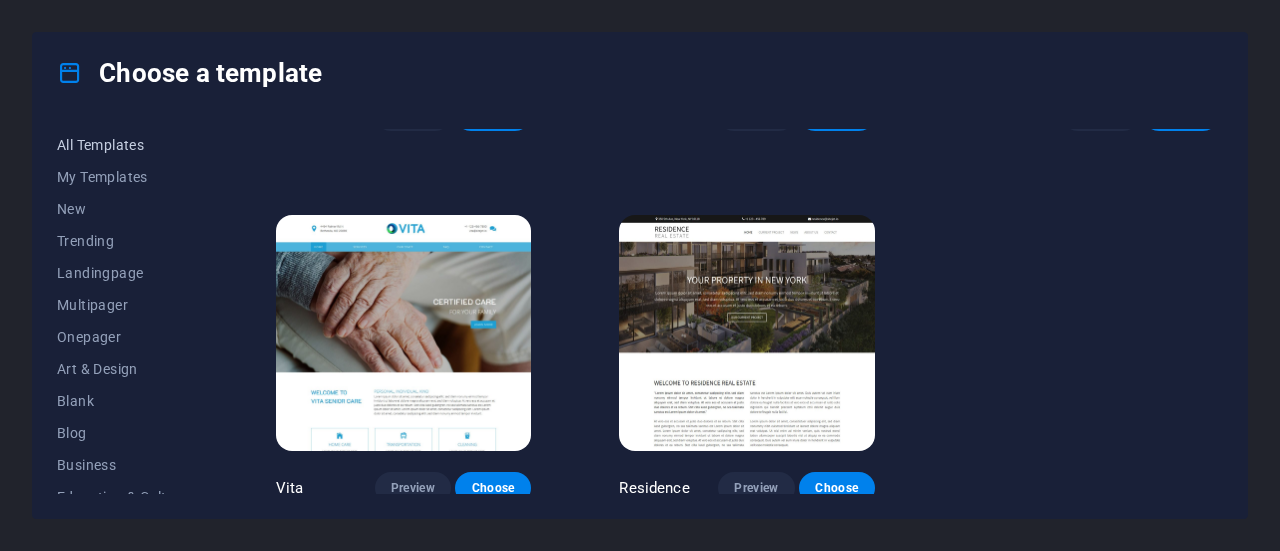 click on "All Templates" at bounding box center [122, 145] 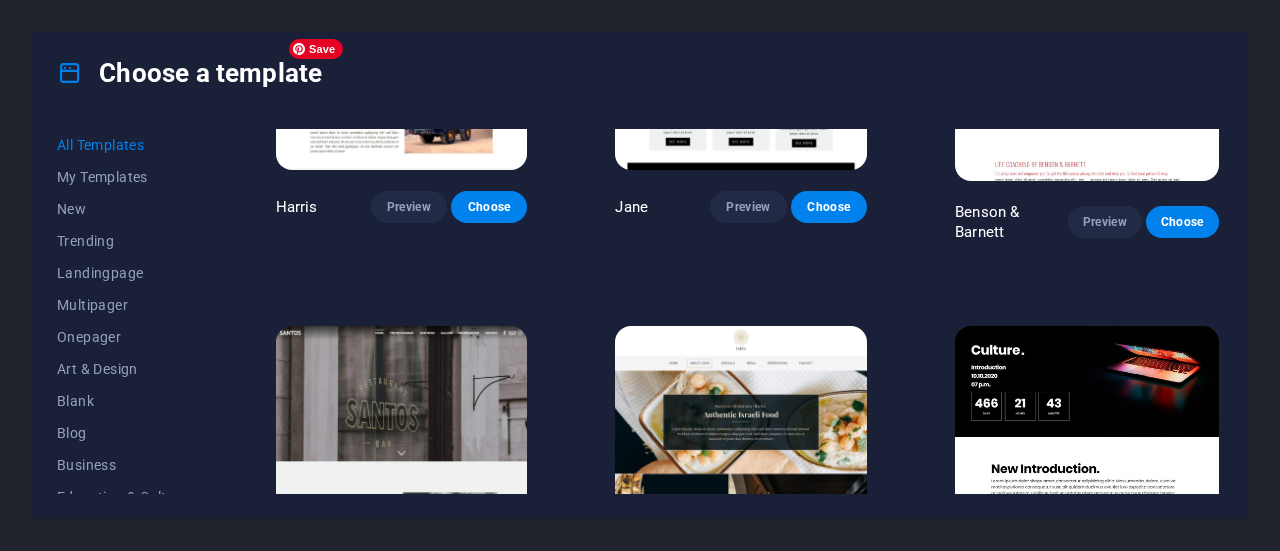scroll, scrollTop: 16966, scrollLeft: 0, axis: vertical 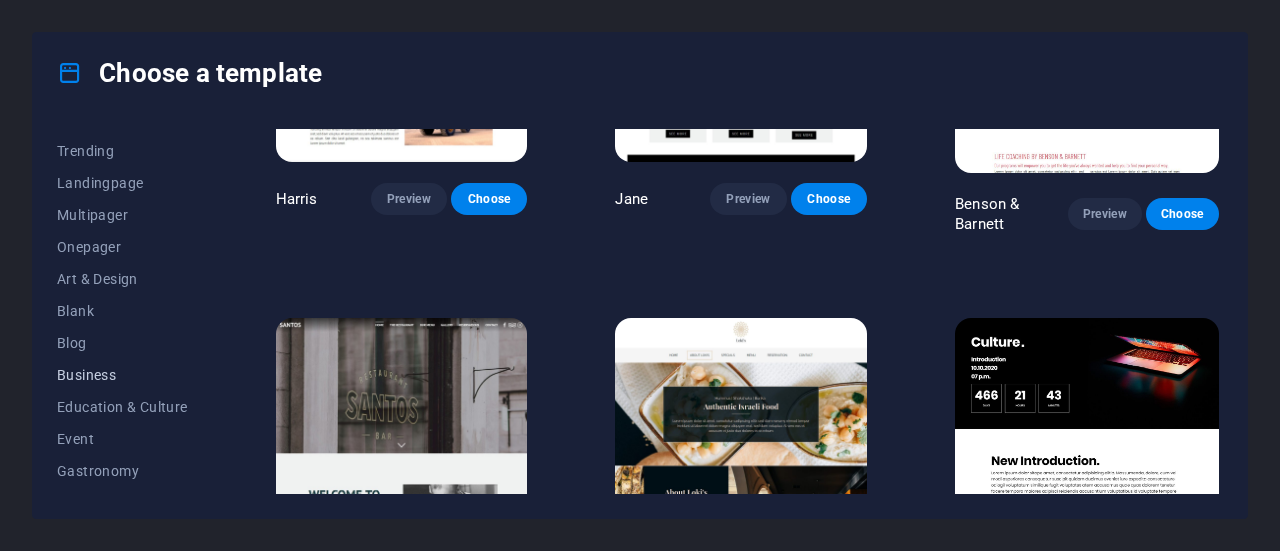 click on "Business" at bounding box center [122, 375] 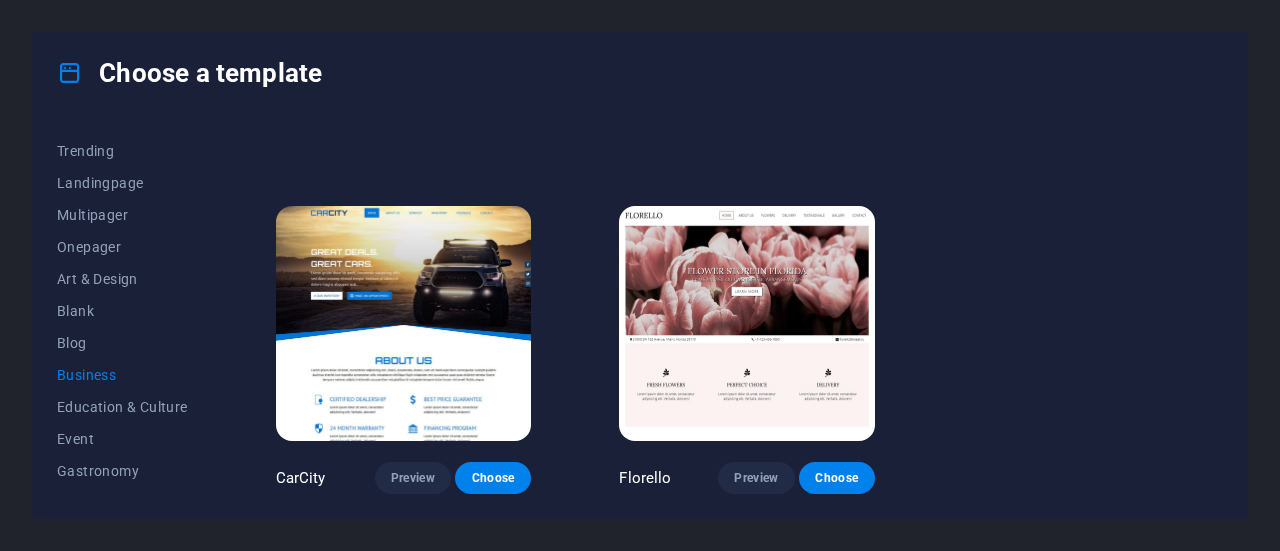 scroll, scrollTop: 302, scrollLeft: 0, axis: vertical 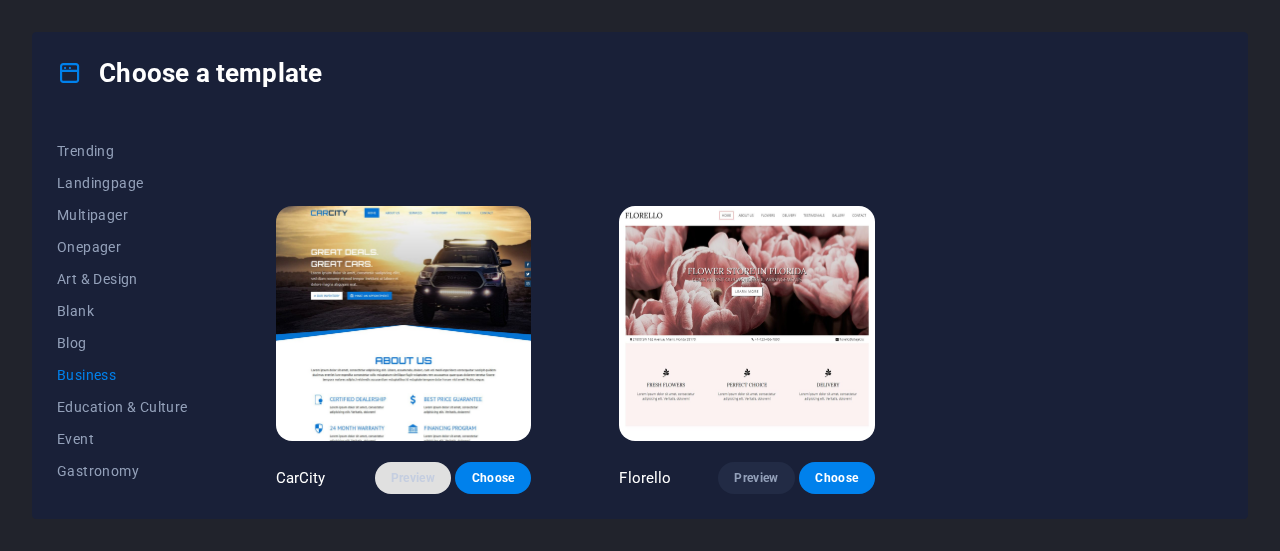 click on "Preview" at bounding box center [413, 478] 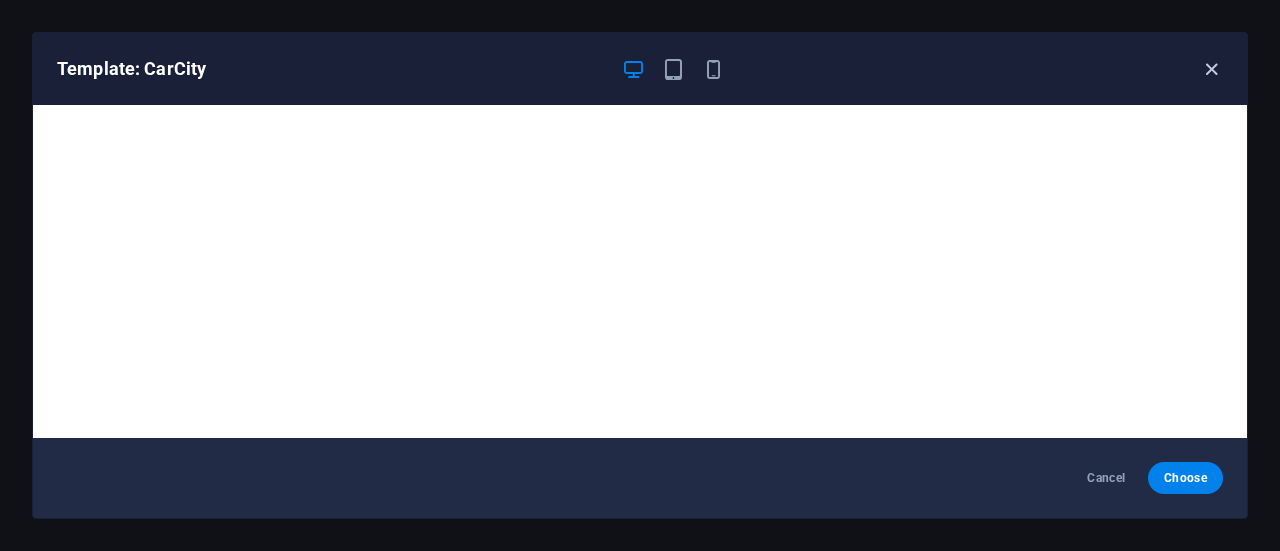 click at bounding box center (1211, 69) 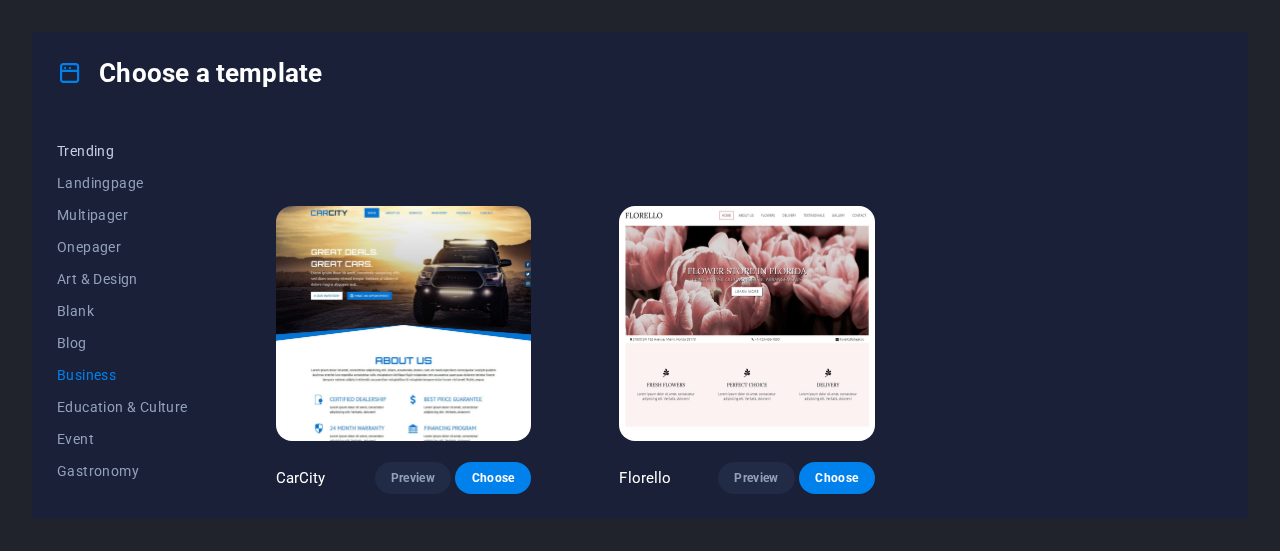 click on "Trending" at bounding box center [122, 151] 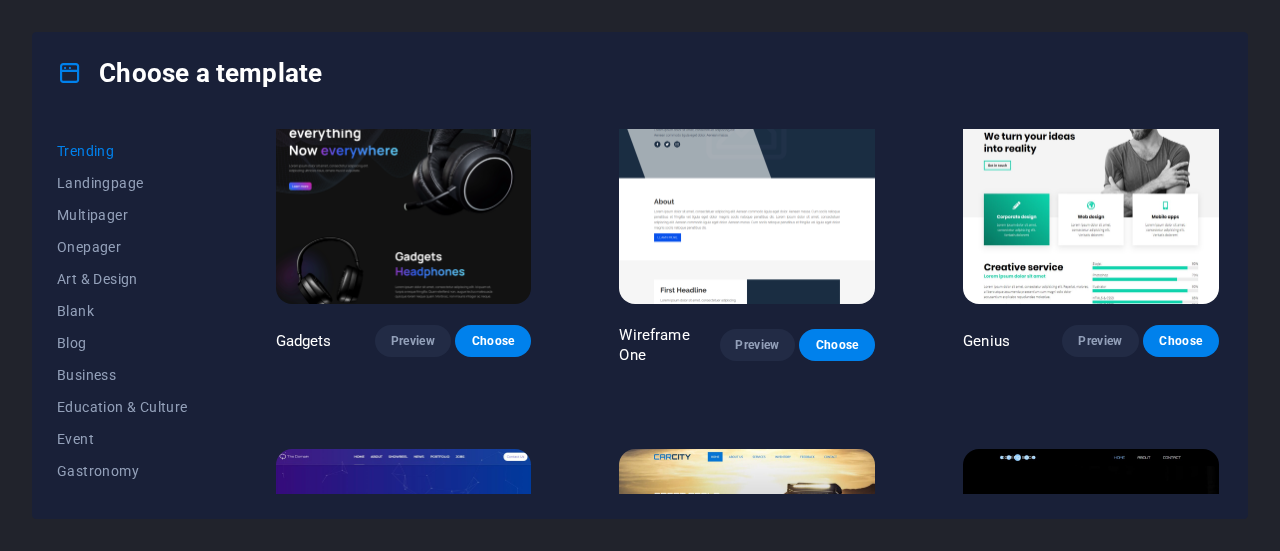 scroll, scrollTop: 1182, scrollLeft: 0, axis: vertical 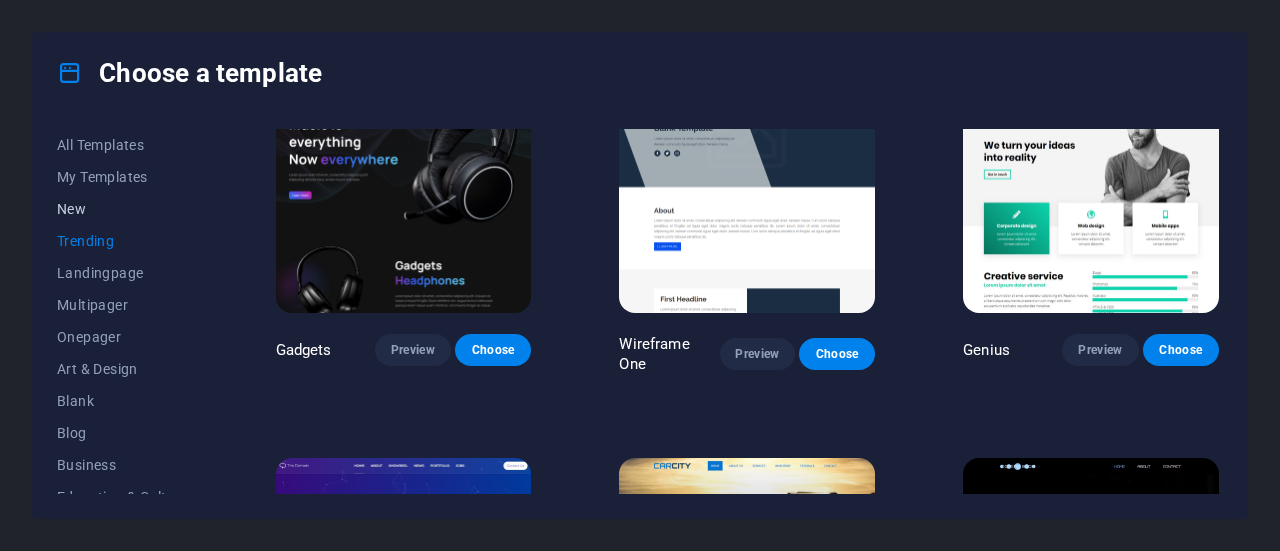 click on "New" at bounding box center [122, 209] 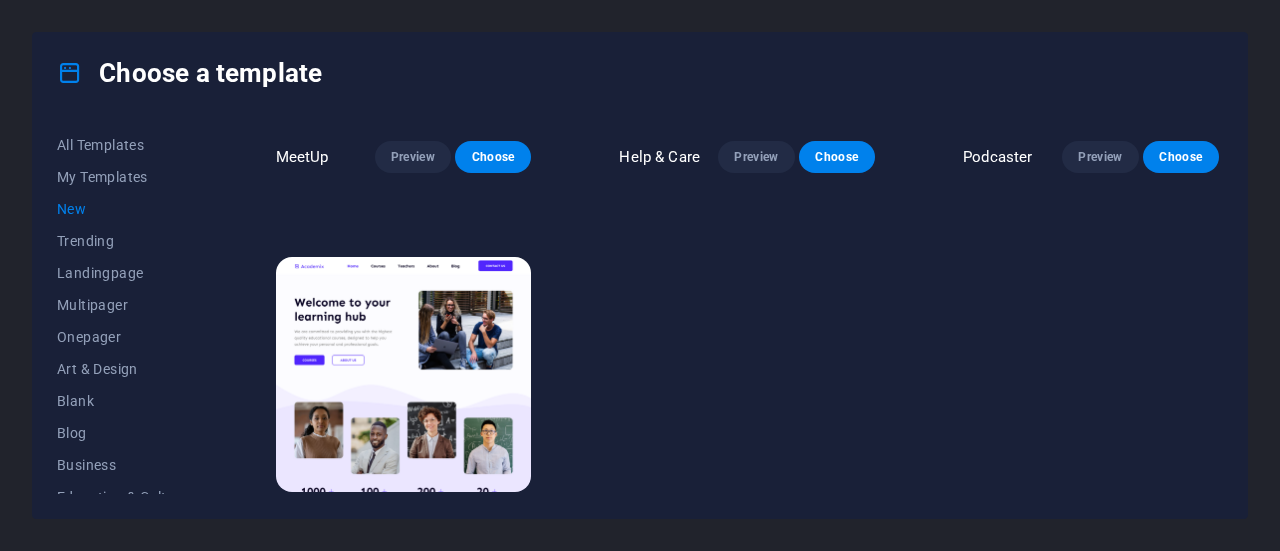 scroll, scrollTop: 1413, scrollLeft: 0, axis: vertical 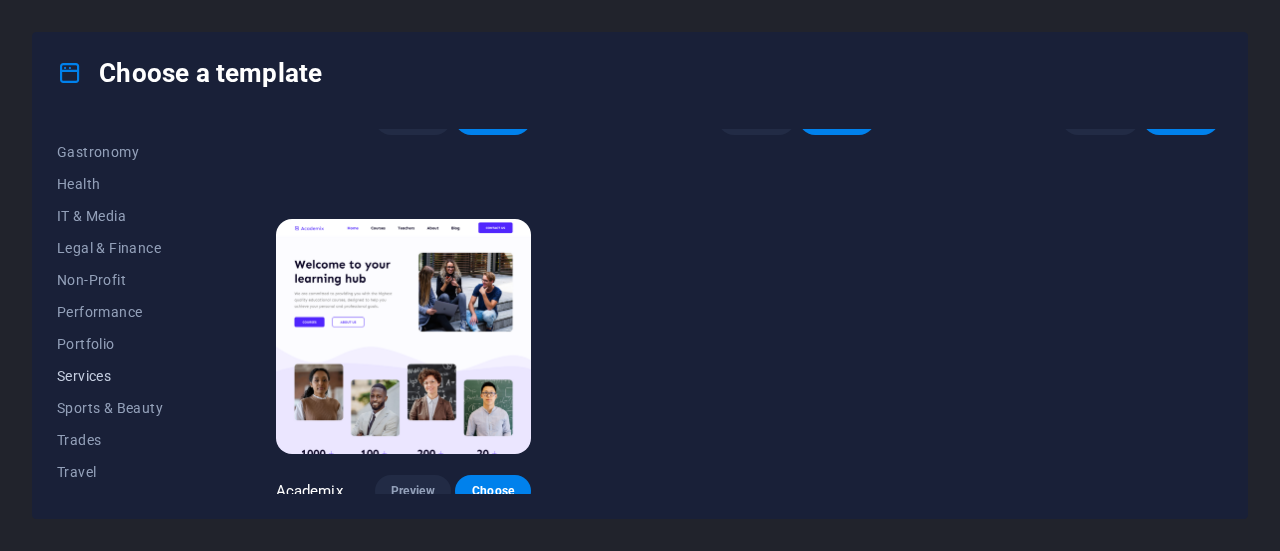 click on "Services" at bounding box center (122, 376) 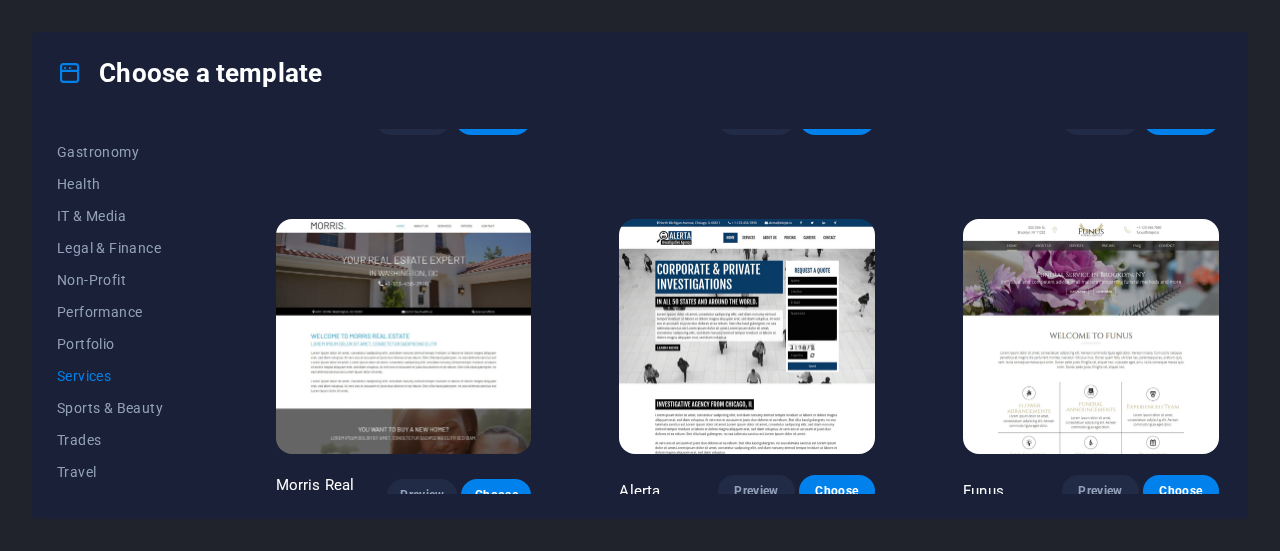 click on "Services" at bounding box center (122, 376) 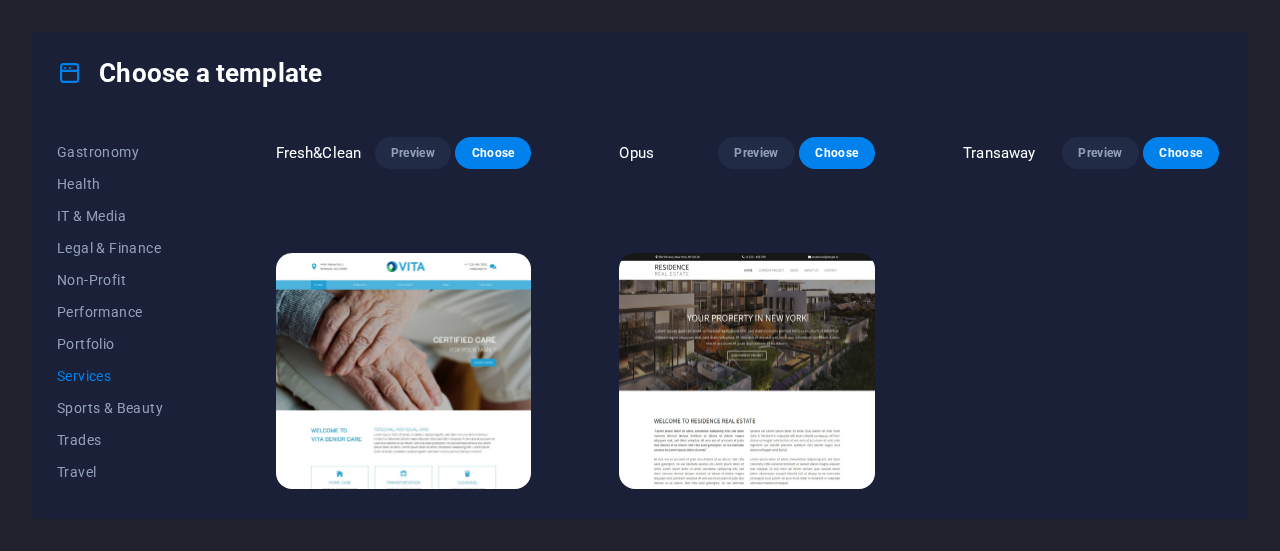 scroll, scrollTop: 2155, scrollLeft: 0, axis: vertical 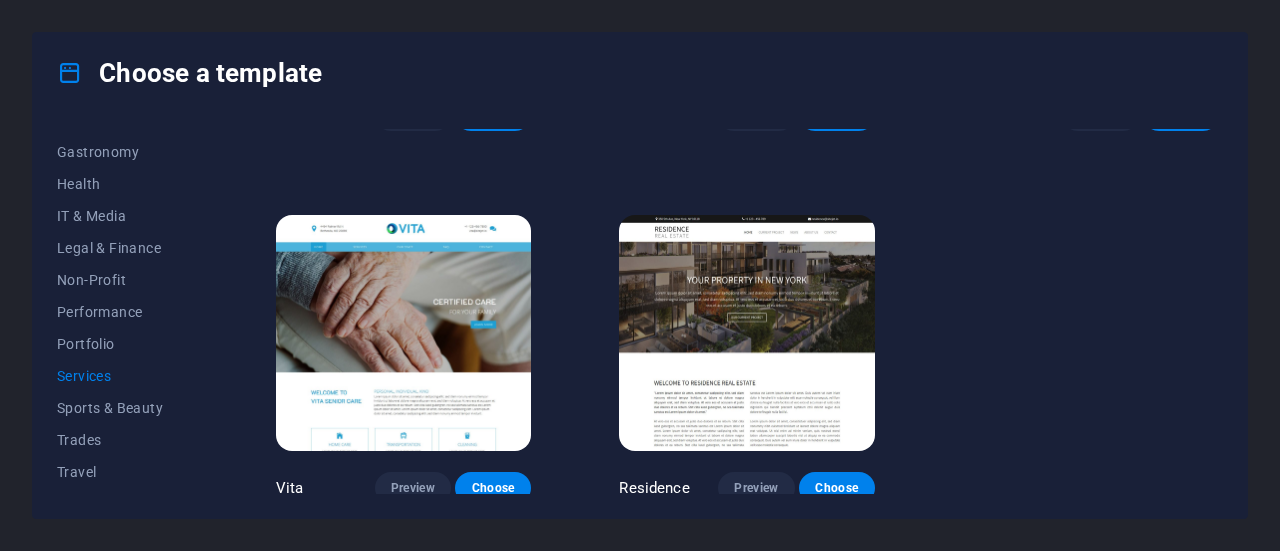 click on "RepairIT Preview Choose Transportable Preview Choose Health & Food Preview Choose UrbanNest Interiors Preview Choose Cleaner Preview Choose Pets Care Preview Choose Drive Preview Choose Estator Preview Choose CoachLife Preview Choose Priodas Preview Choose CleanCar Preview Choose Protector Preview Choose Morris Real Estate Preview Choose Alerta Preview Choose Funus Preview Choose Fresh&Clean Preview Choose Opus Preview Choose Transaway Preview Choose Vita Preview Choose Residence Preview Choose" at bounding box center (747, -769) 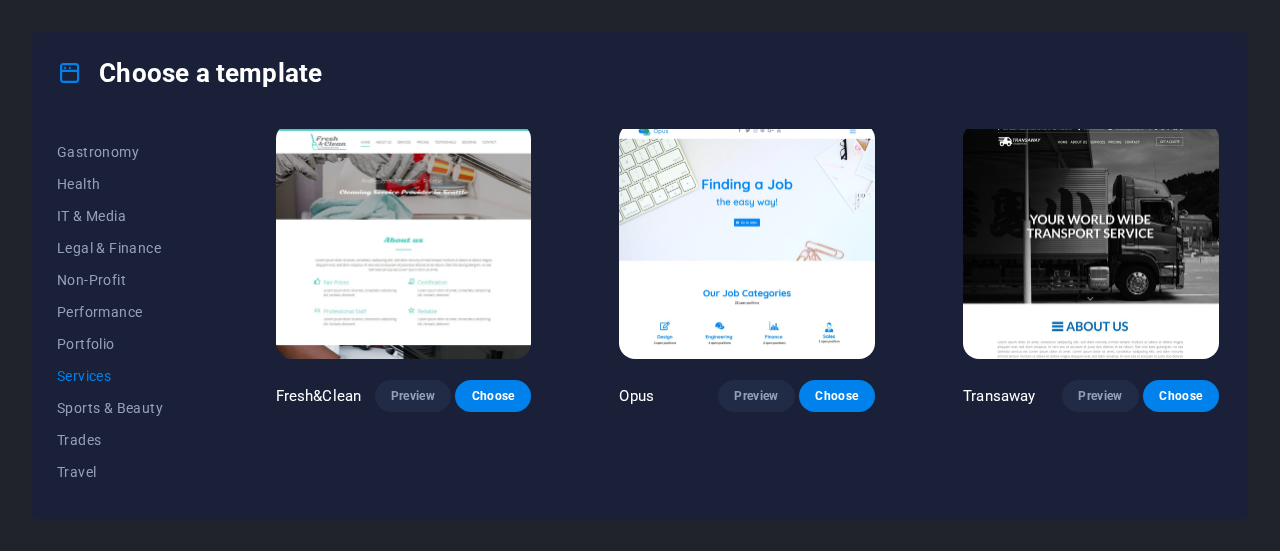 scroll, scrollTop: 1881, scrollLeft: 0, axis: vertical 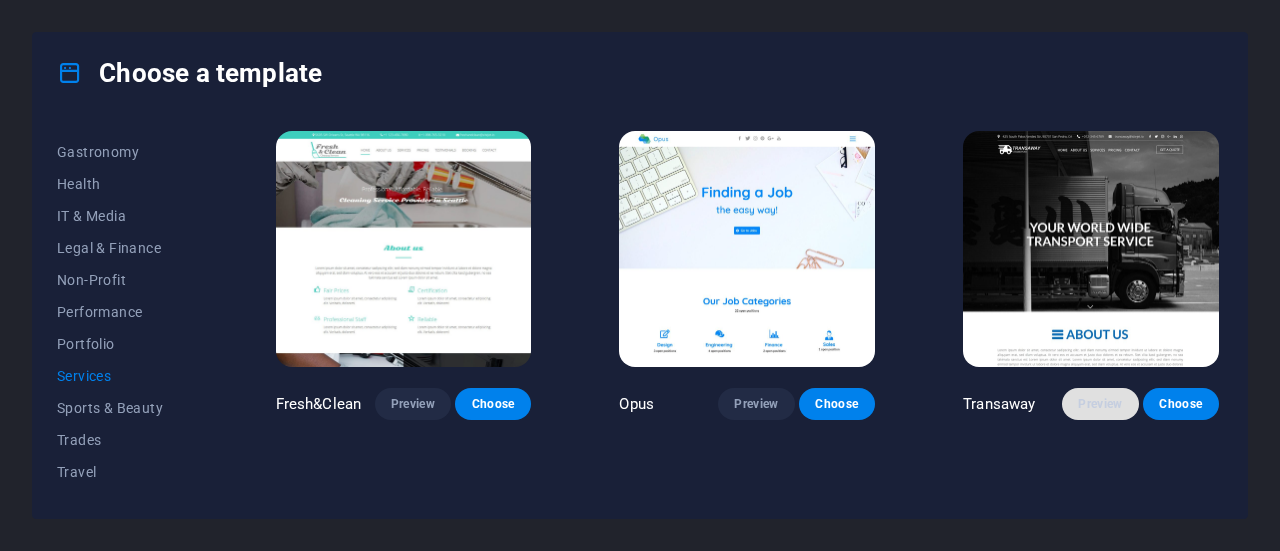 click on "Preview" at bounding box center [1100, 404] 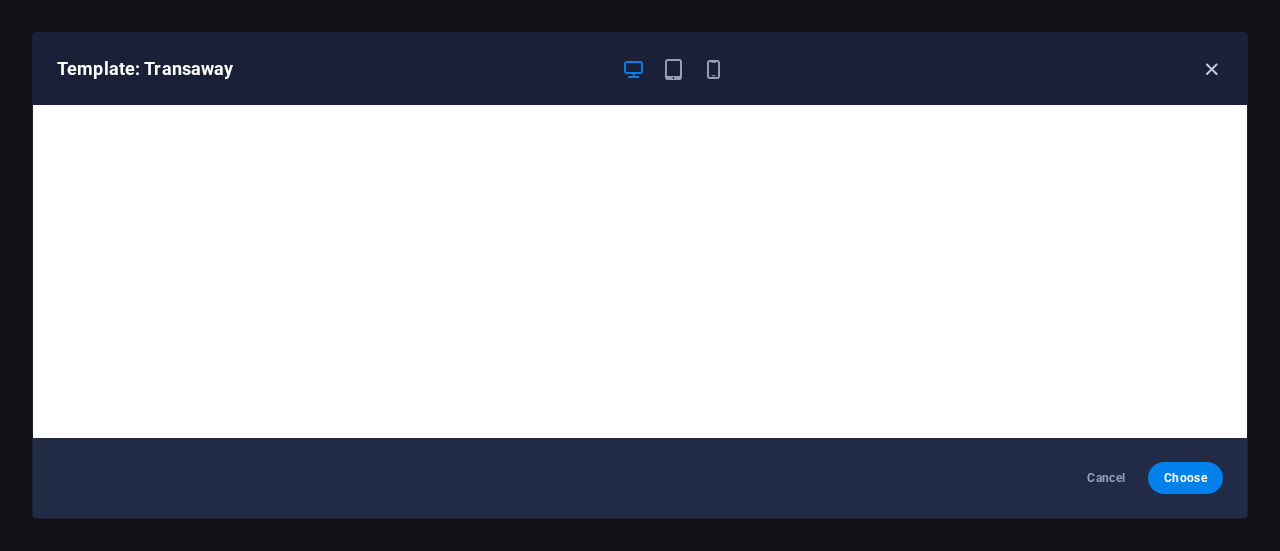 click at bounding box center (1211, 69) 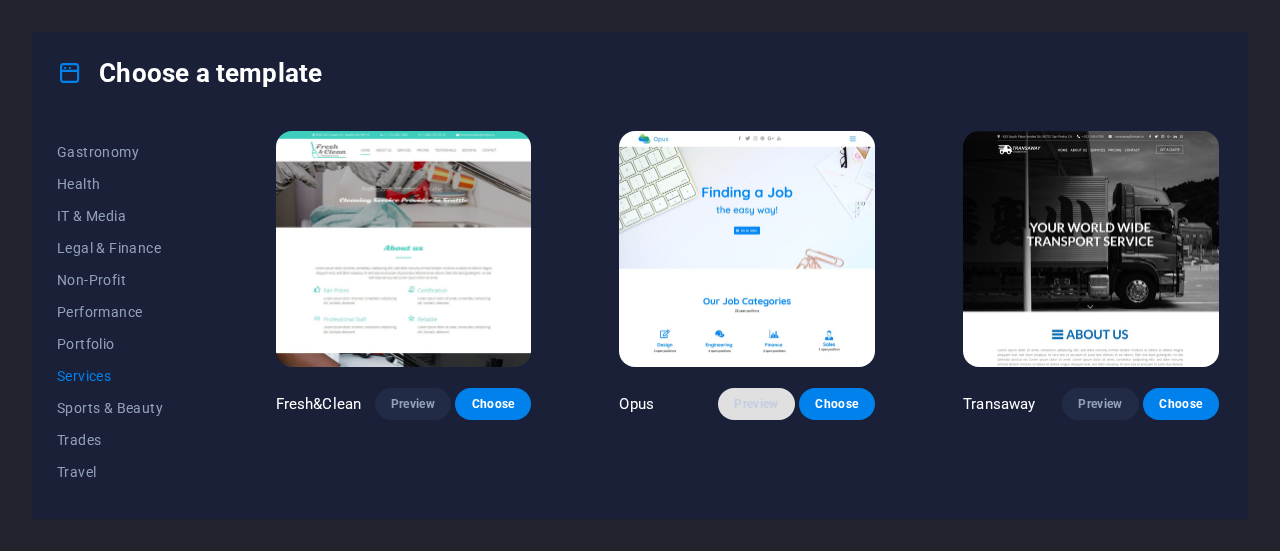 click on "Preview" at bounding box center (756, 404) 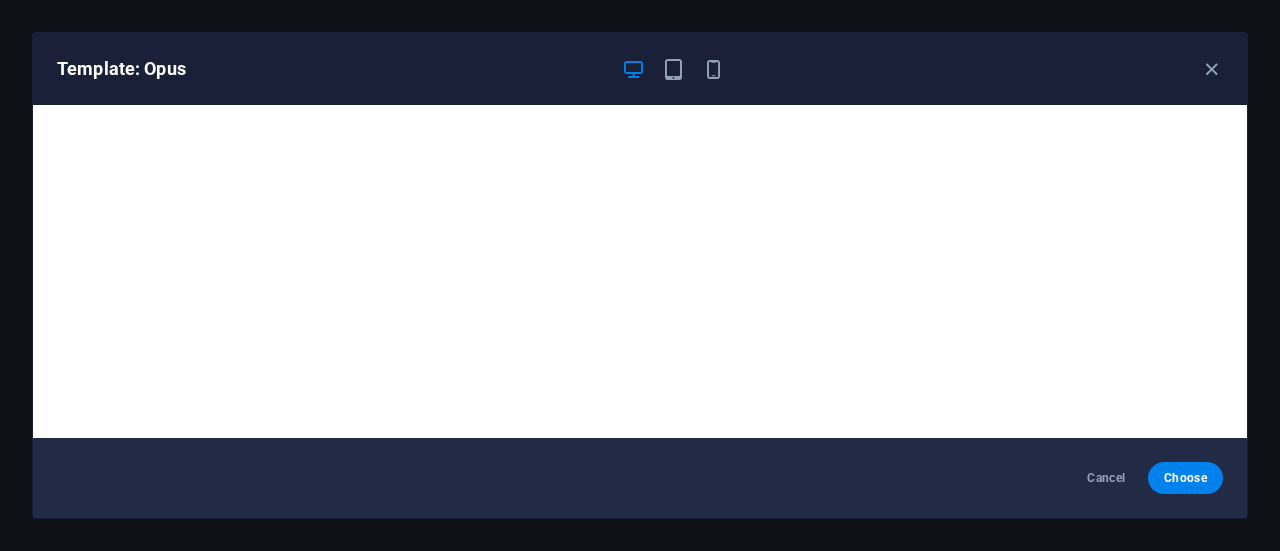 scroll, scrollTop: 4, scrollLeft: 0, axis: vertical 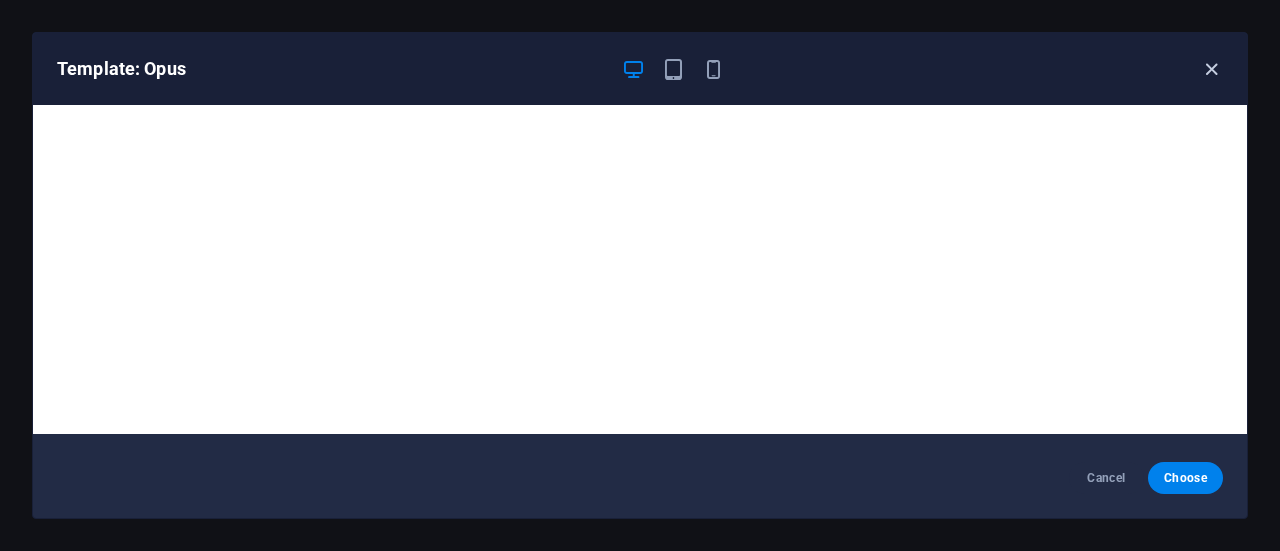 click at bounding box center [1211, 69] 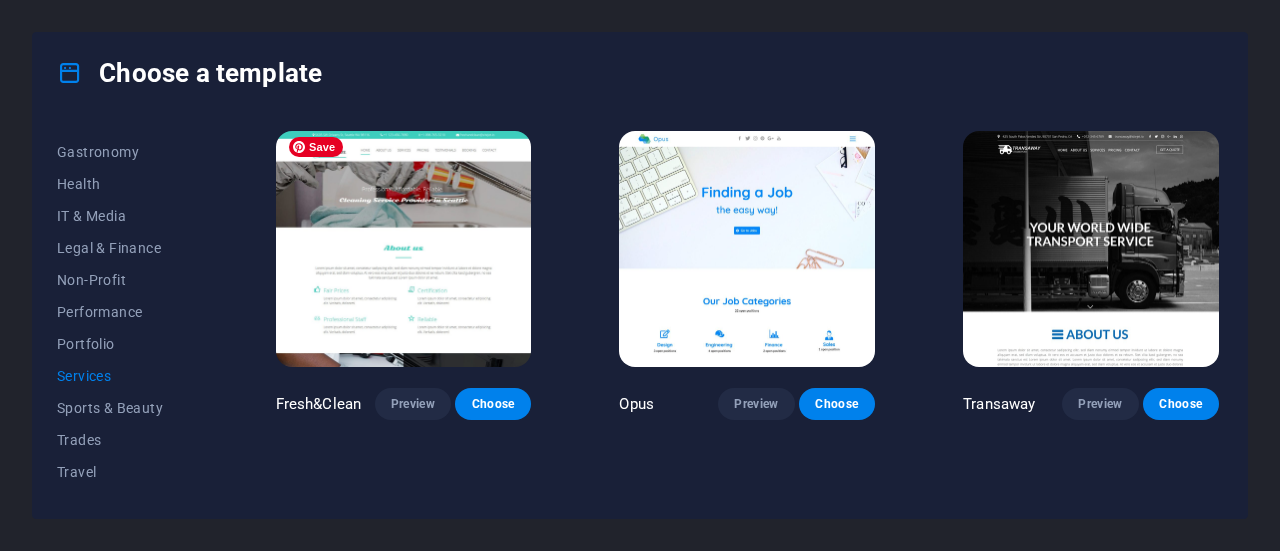 click at bounding box center [404, 249] 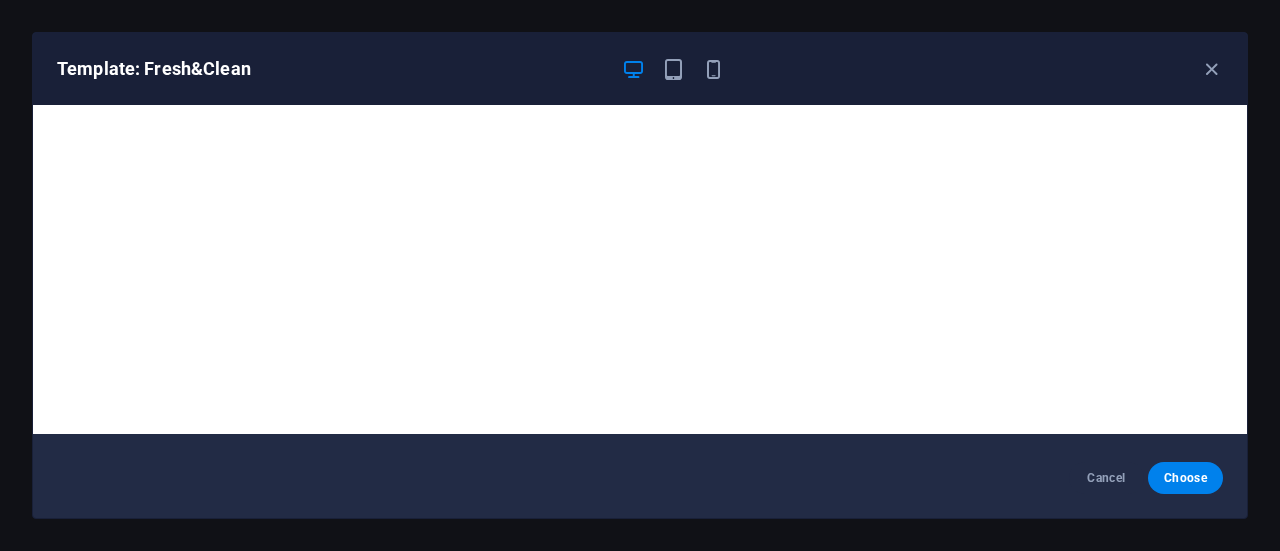 scroll, scrollTop: 0, scrollLeft: 0, axis: both 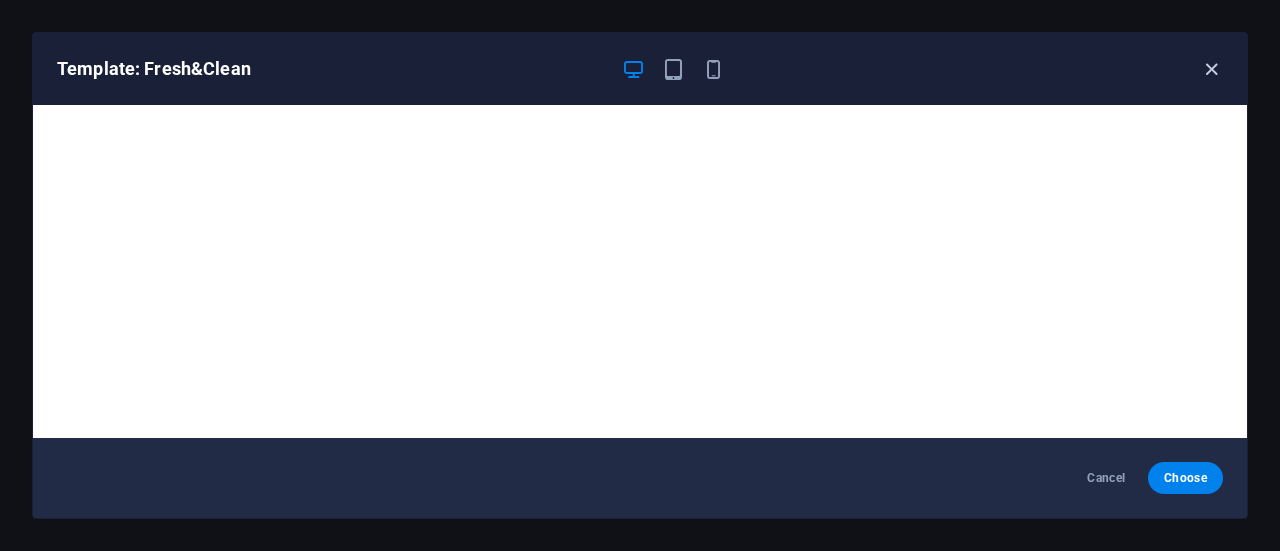 click at bounding box center (1211, 69) 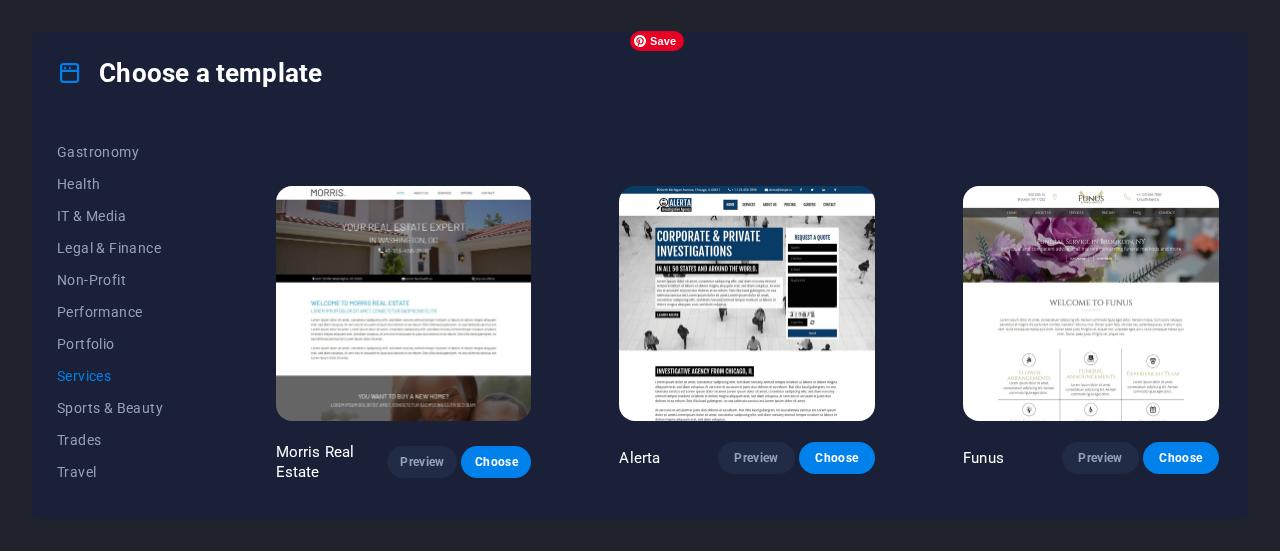 scroll, scrollTop: 1445, scrollLeft: 0, axis: vertical 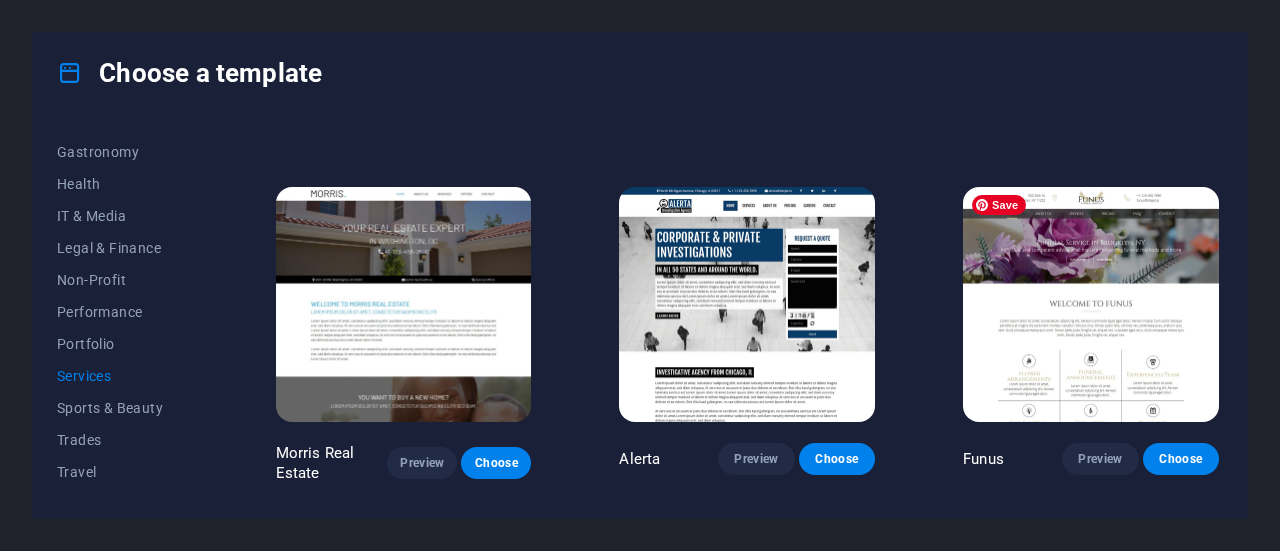 click at bounding box center [1091, 305] 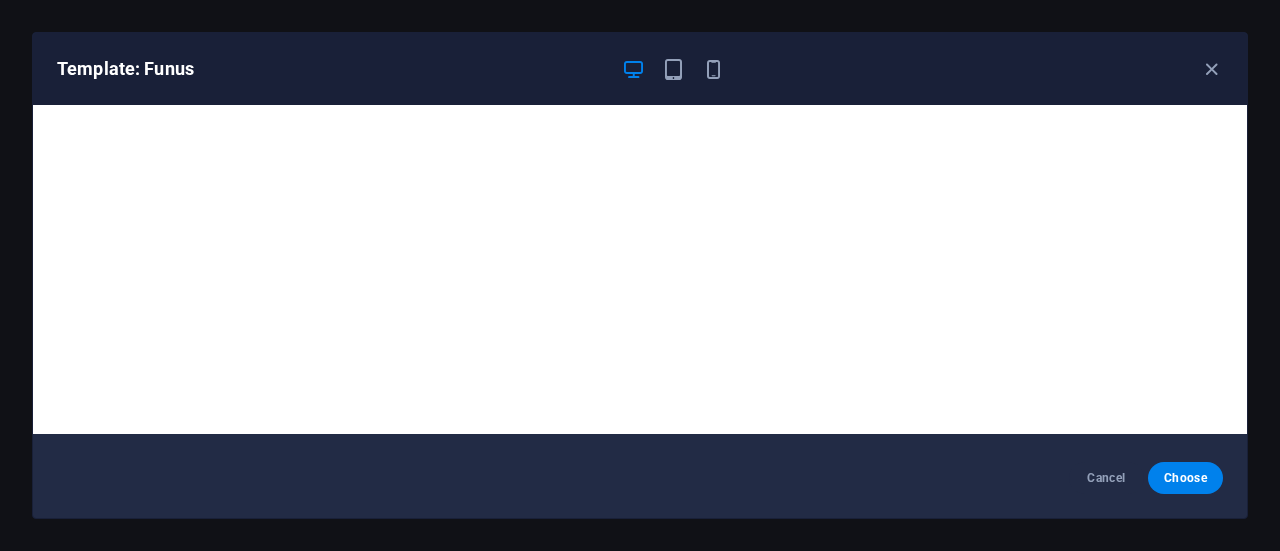 scroll, scrollTop: 0, scrollLeft: 0, axis: both 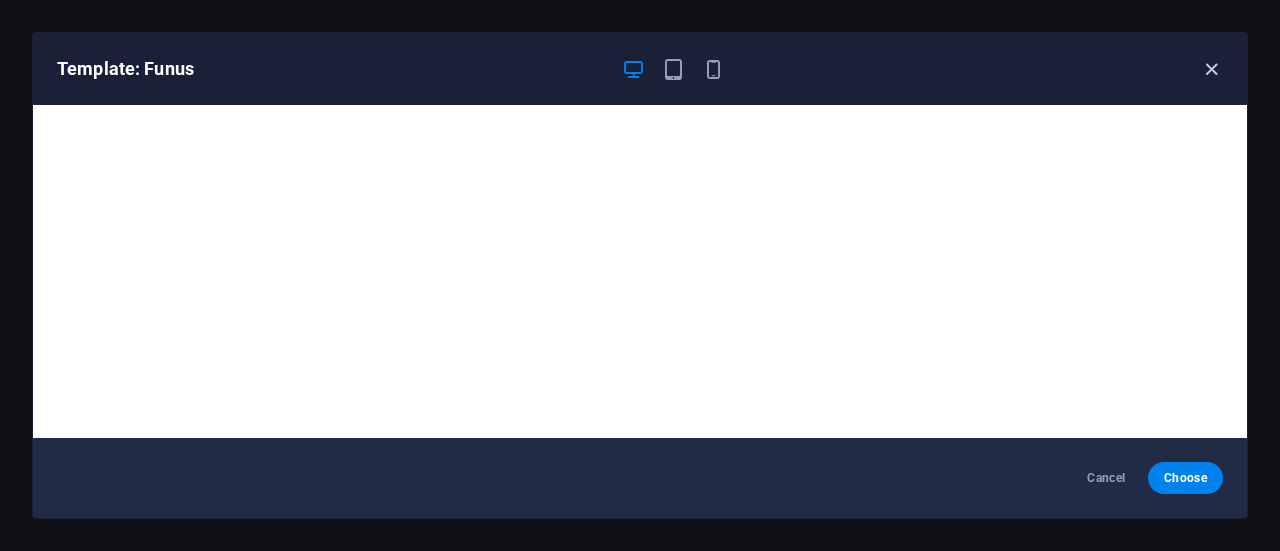 click at bounding box center [1211, 69] 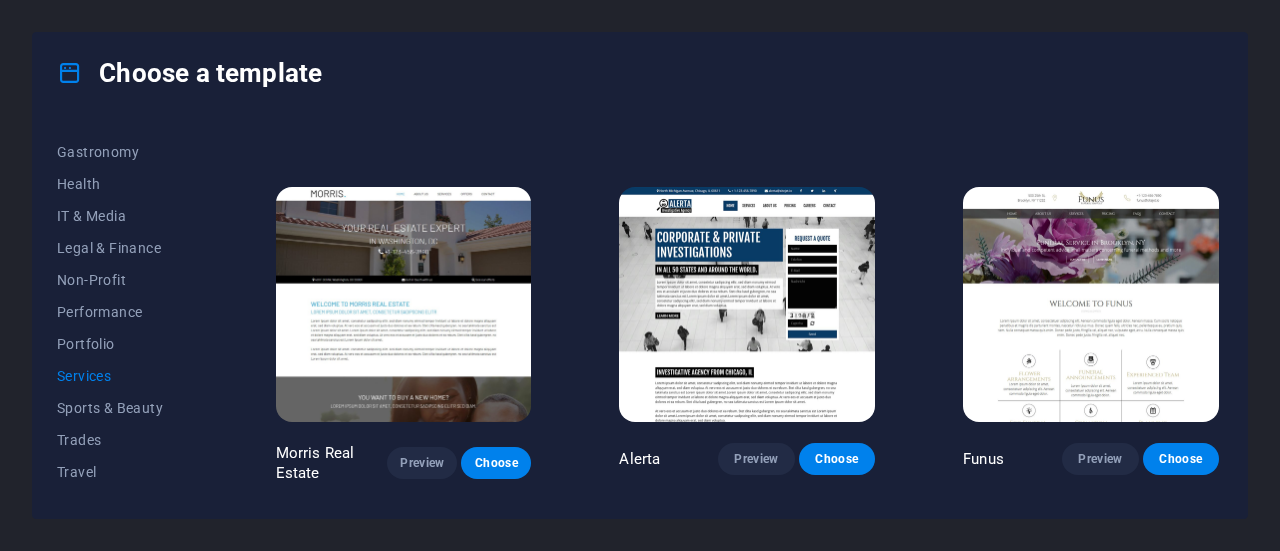 scroll, scrollTop: 1464, scrollLeft: 0, axis: vertical 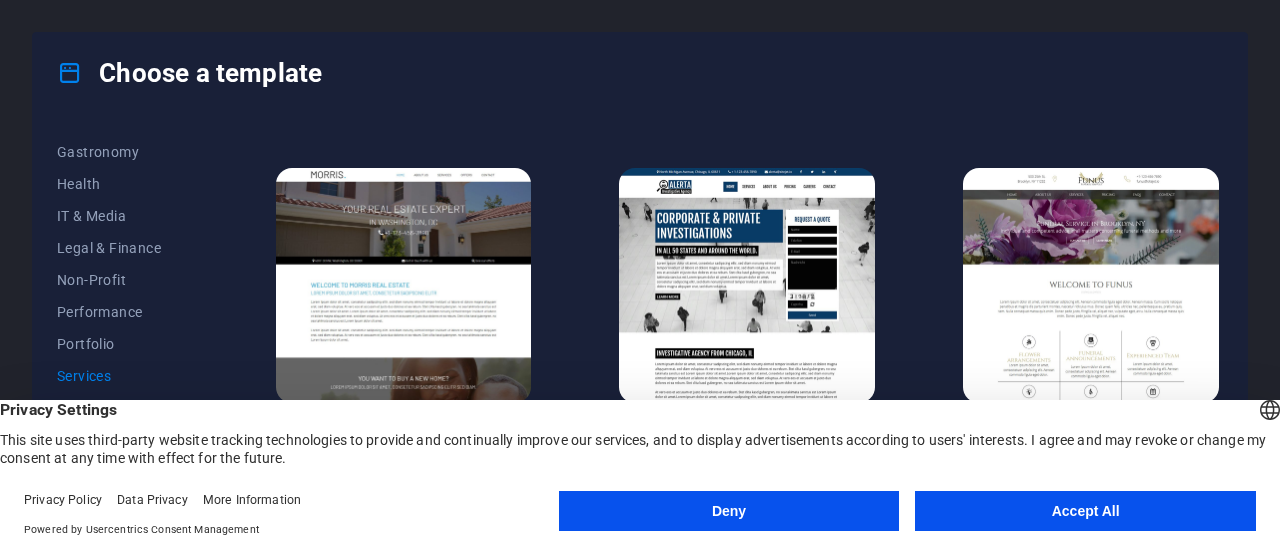 click on "Accept All" at bounding box center [1085, 511] 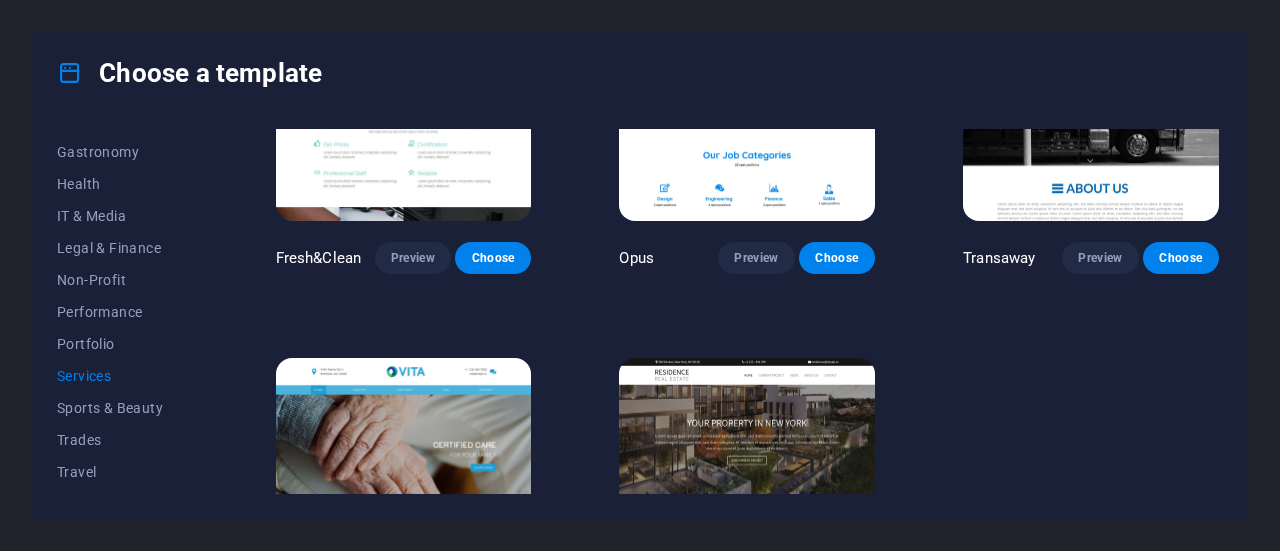 scroll, scrollTop: 1974, scrollLeft: 0, axis: vertical 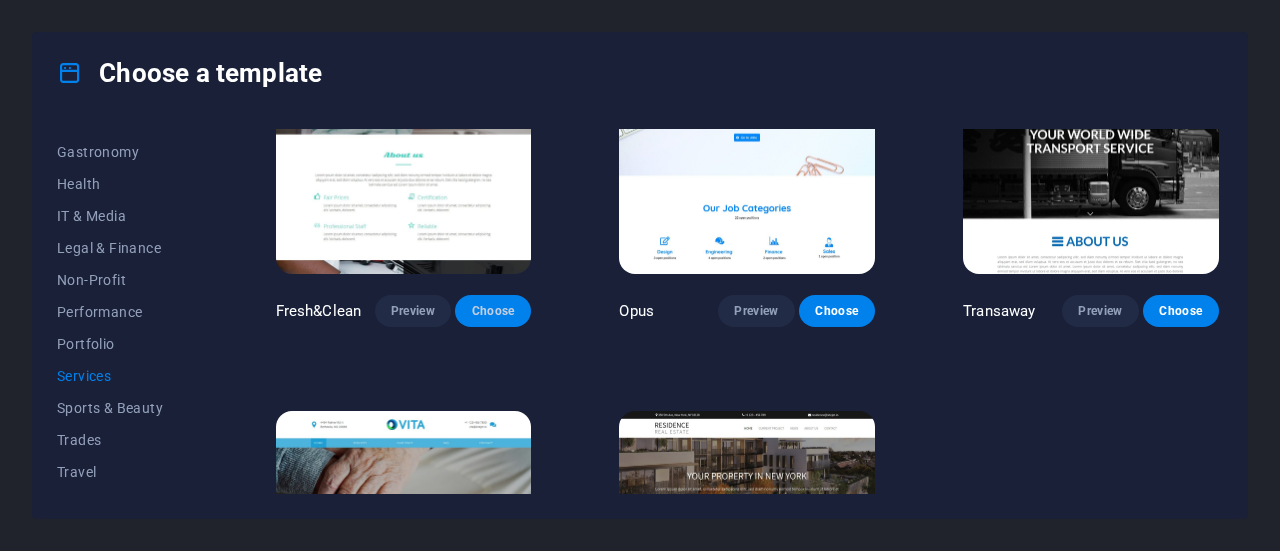 click on "Choose" at bounding box center (493, 311) 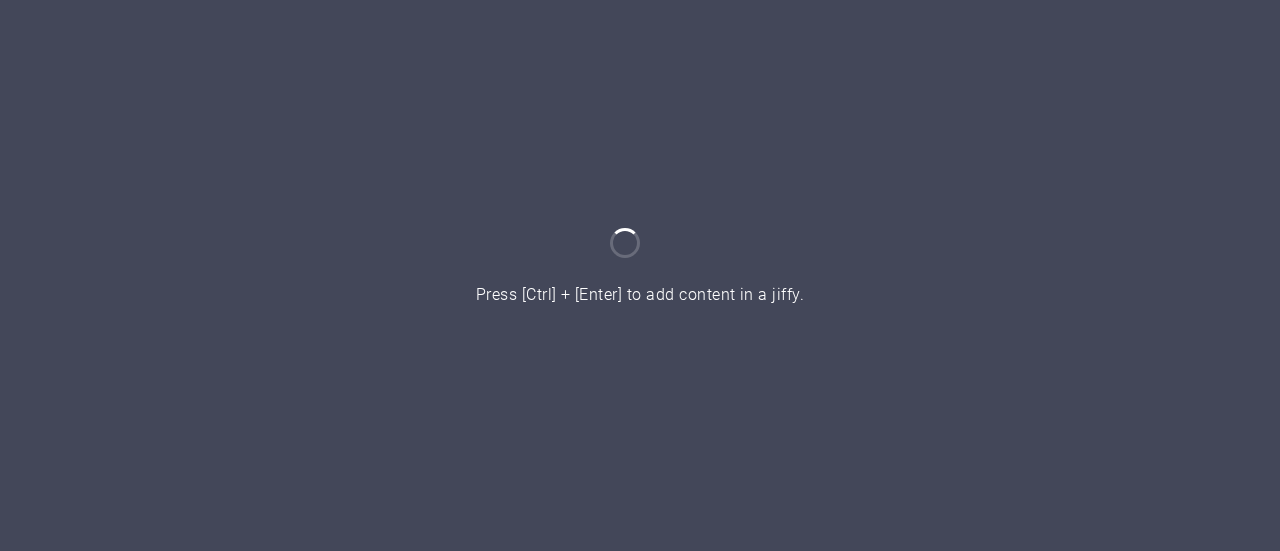scroll, scrollTop: 0, scrollLeft: 0, axis: both 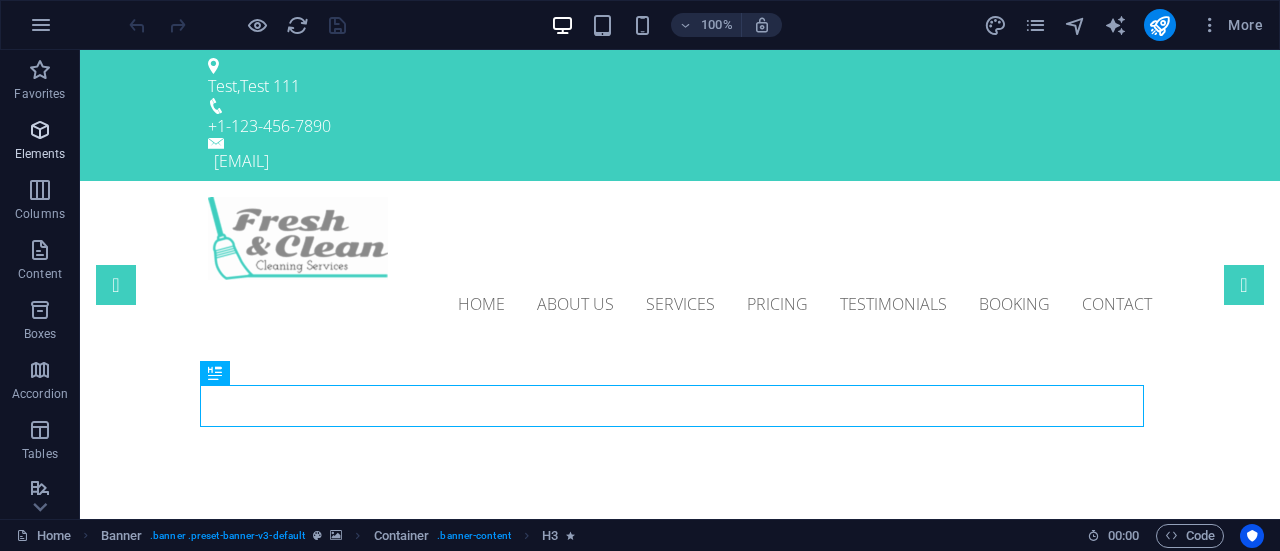 click at bounding box center [40, 130] 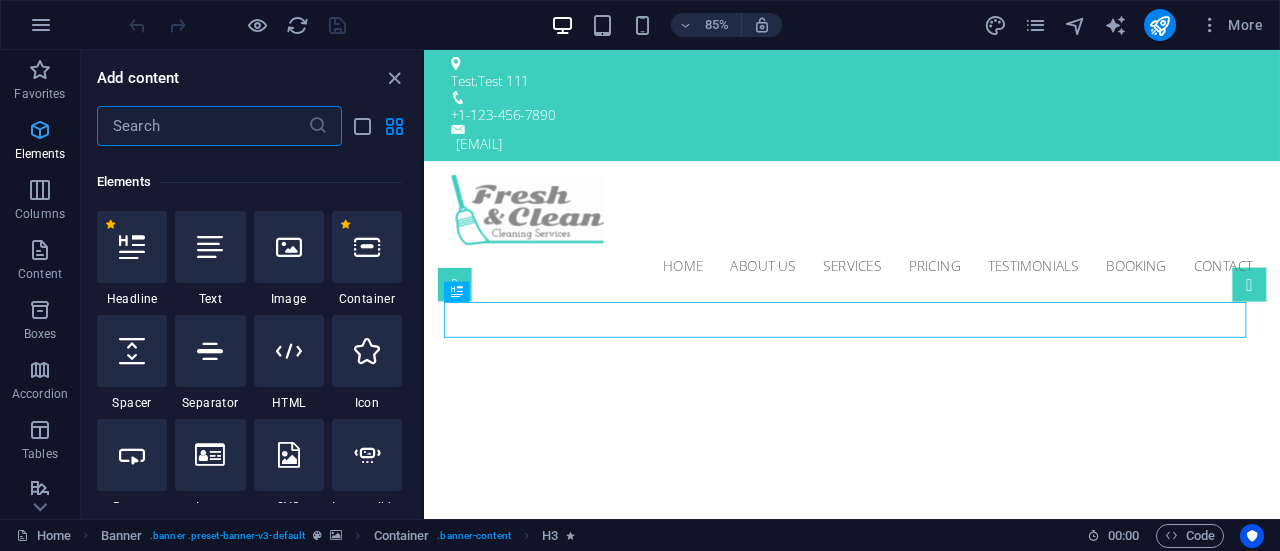 scroll, scrollTop: 213, scrollLeft: 0, axis: vertical 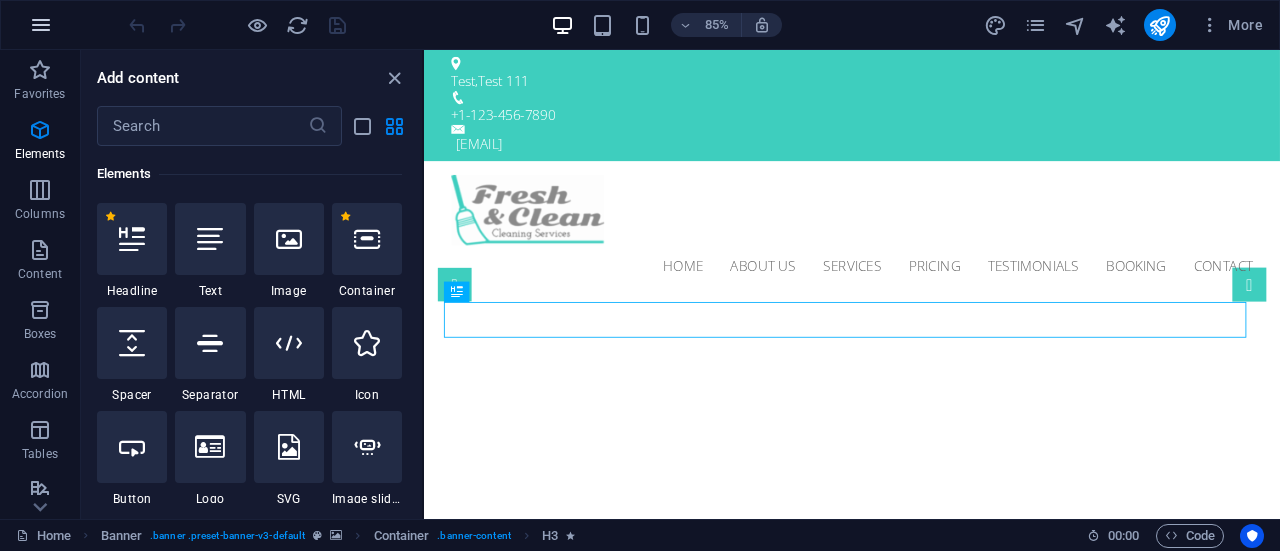 click at bounding box center (41, 25) 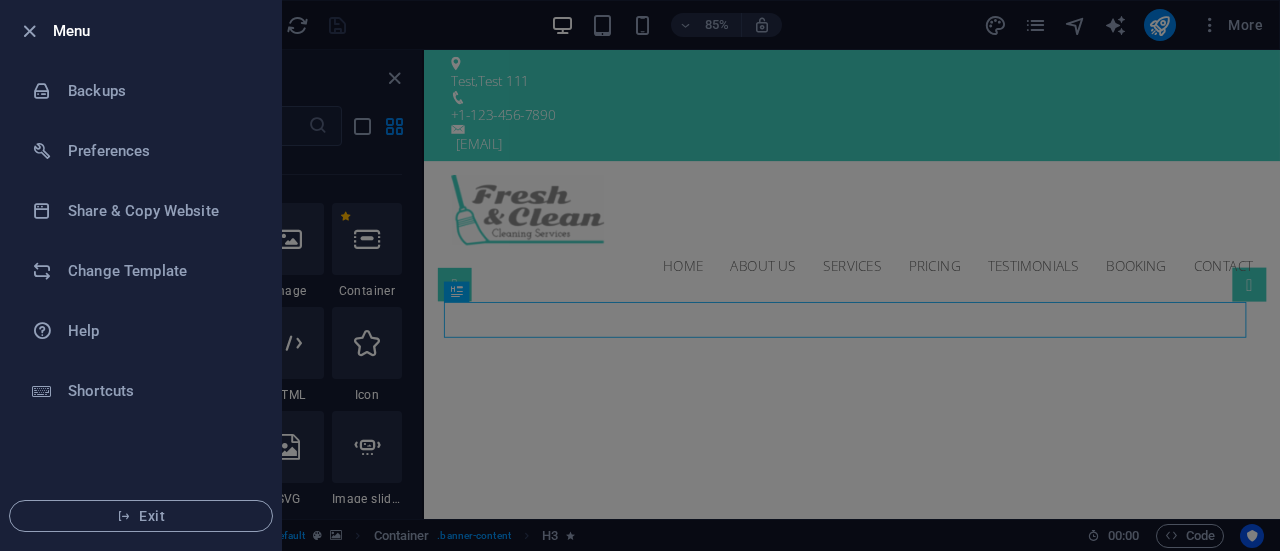 click at bounding box center (640, 275) 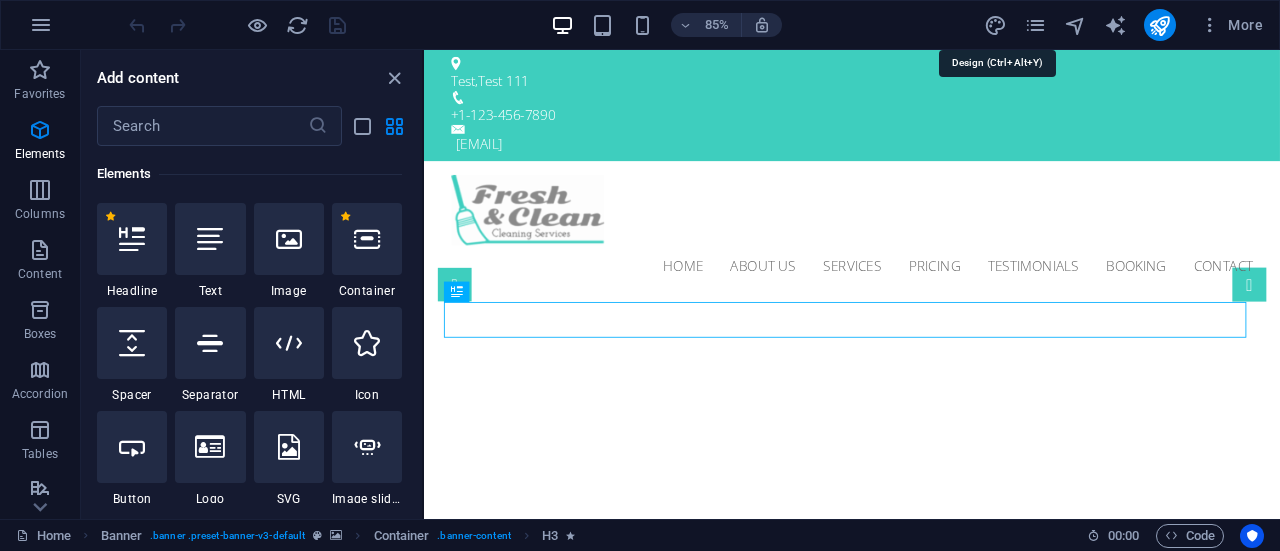 click at bounding box center (995, 25) 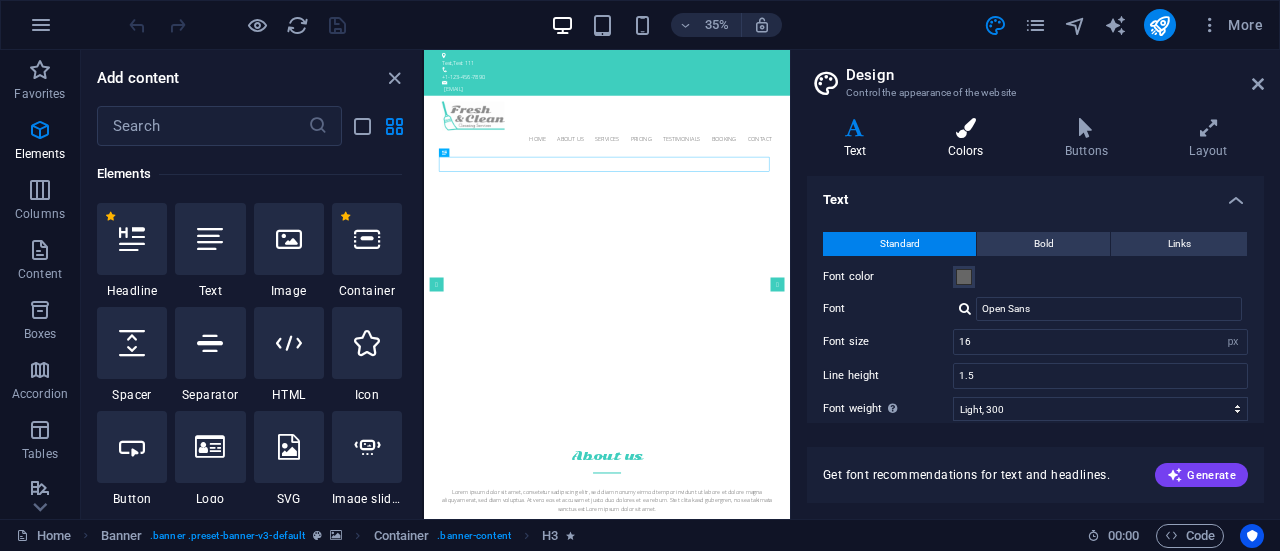 click at bounding box center [965, 128] 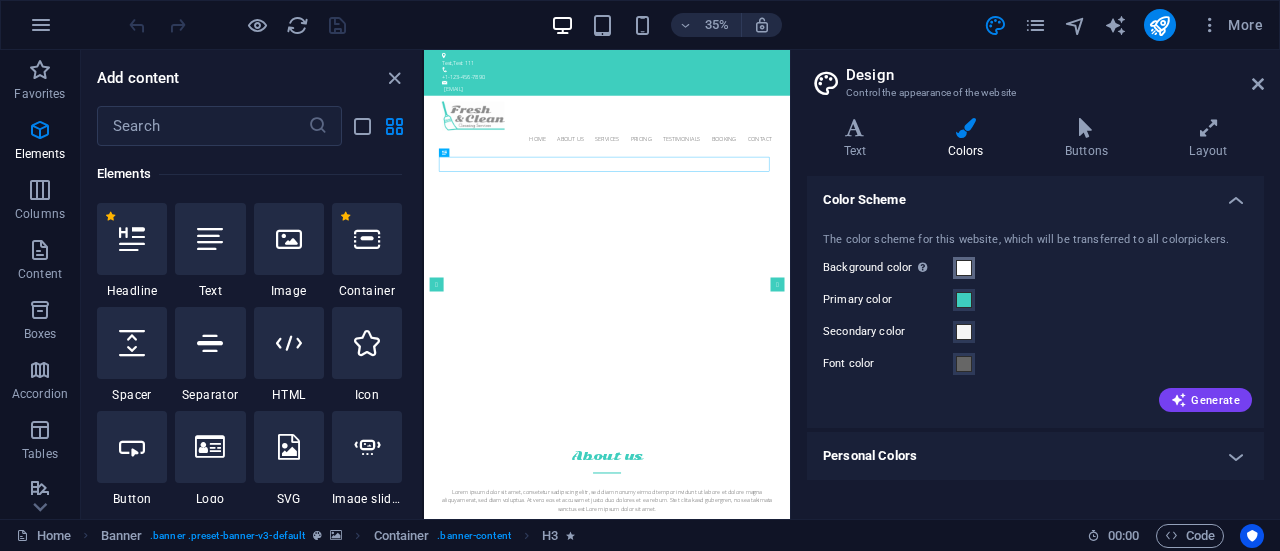 click at bounding box center (964, 268) 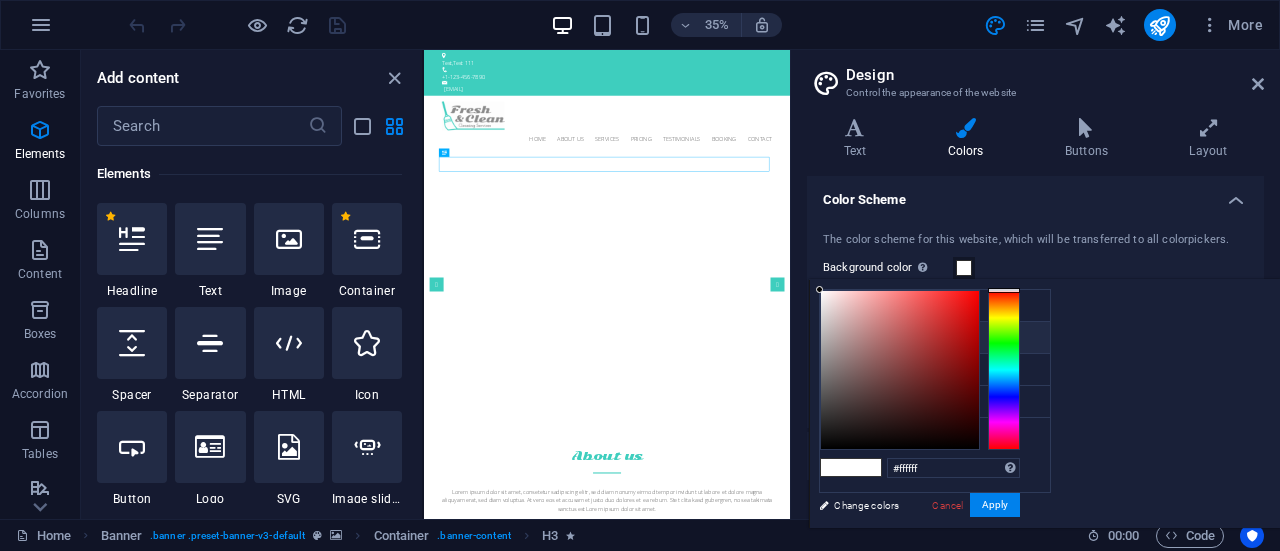 click on "Primary color
#3ecebe" at bounding box center [935, 338] 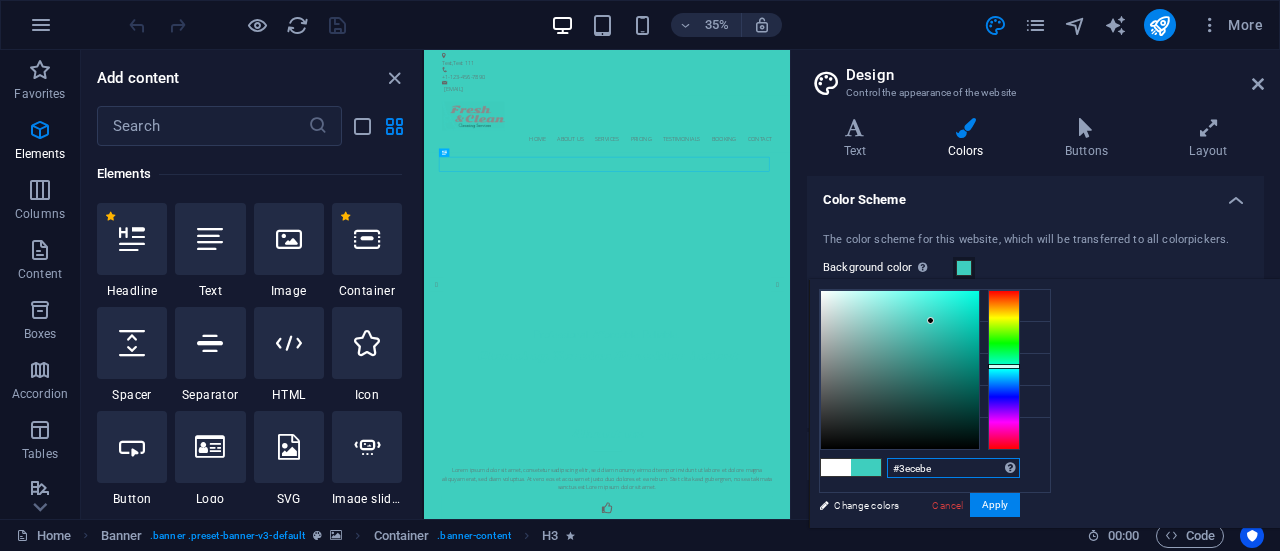 click on "#3ecebe" at bounding box center (953, 468) 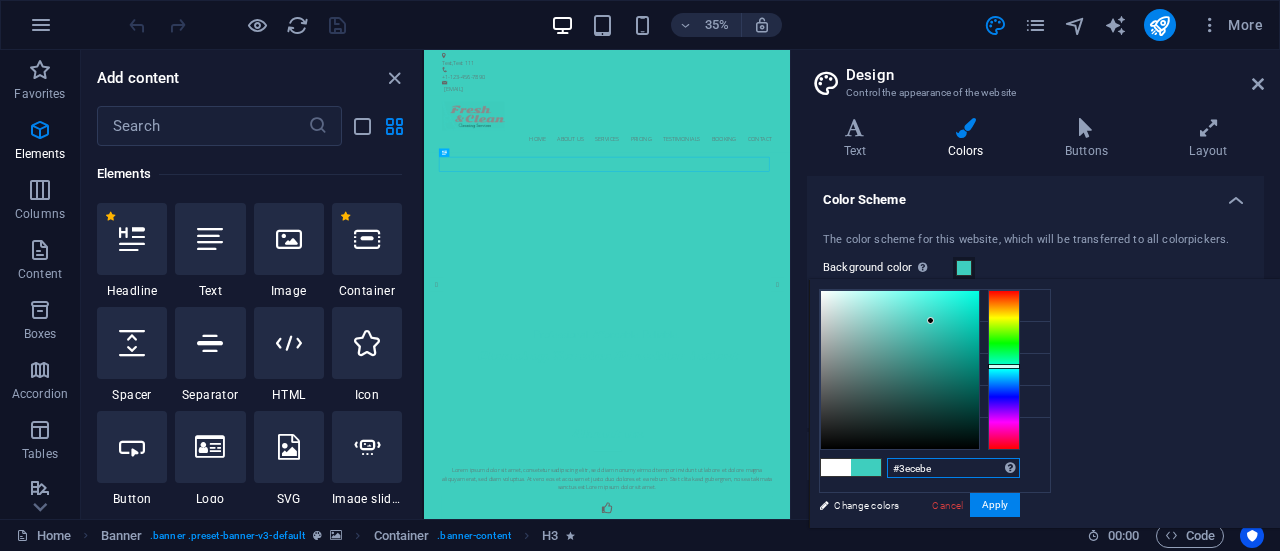 click on "#3ecebe" at bounding box center [953, 468] 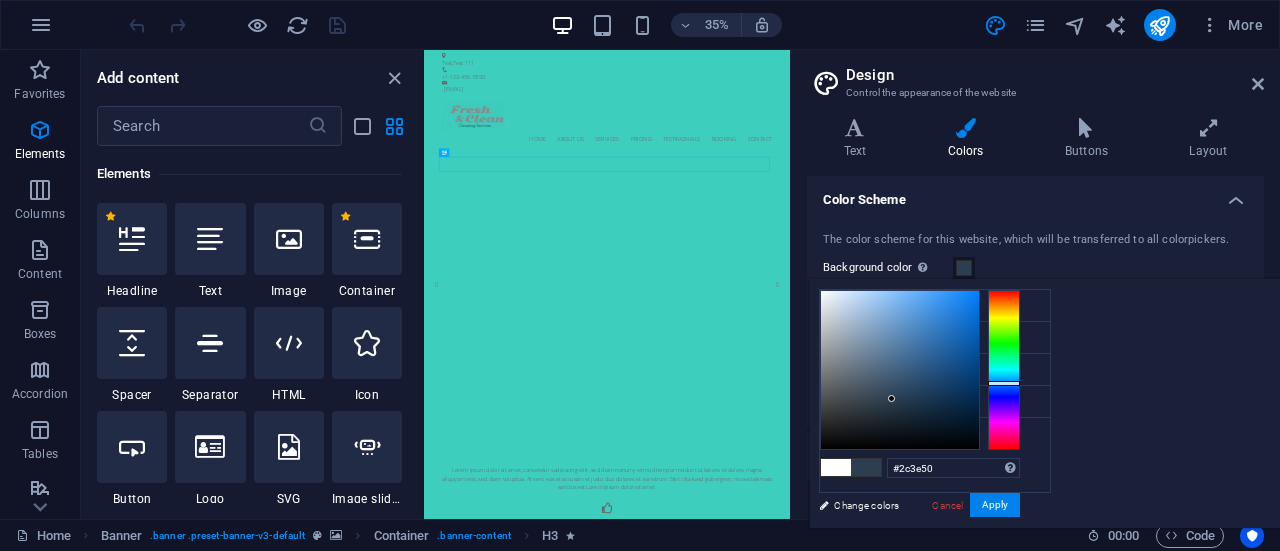 click on "#2c3e50 Supported formats #0852ed rgb(8, 82, 237) rgba(8, 82, 237, 90%) hsv(221,97,93) hsl(221, 93%, 48%) Cancel Apply" at bounding box center [919, 549] 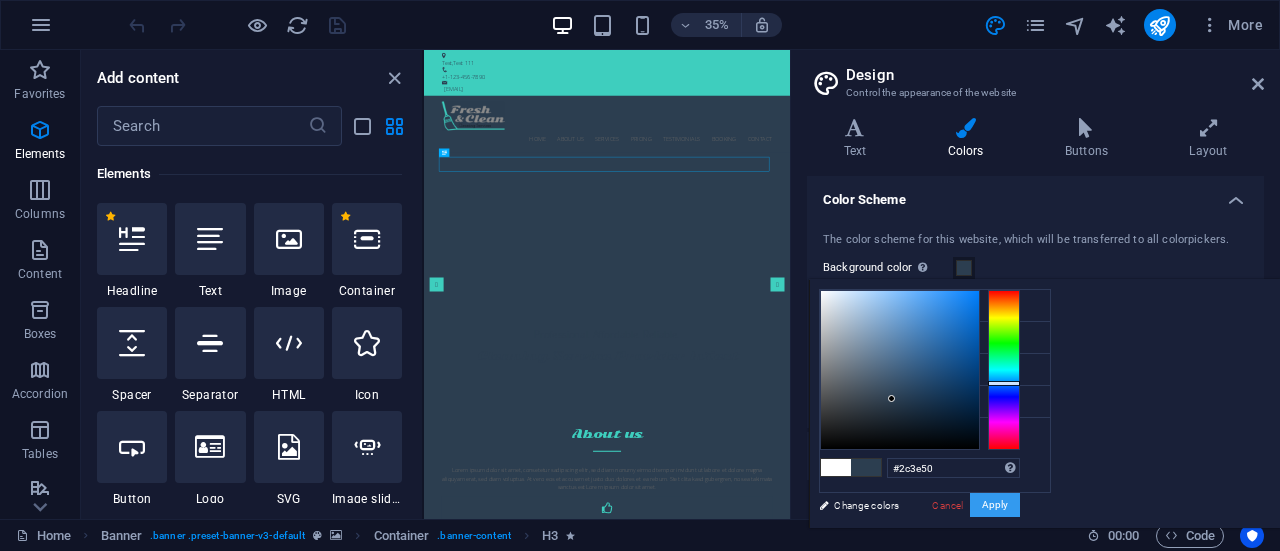 click on "Apply" at bounding box center (995, 505) 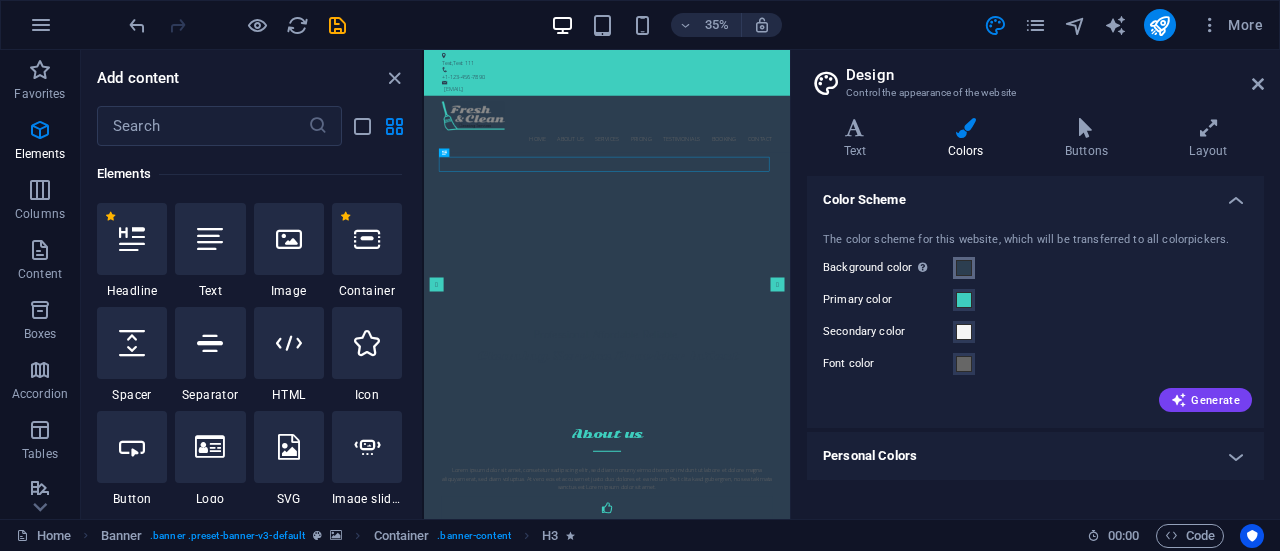 click on "Background color Only visible if it is not covered by other backgrounds." at bounding box center [964, 268] 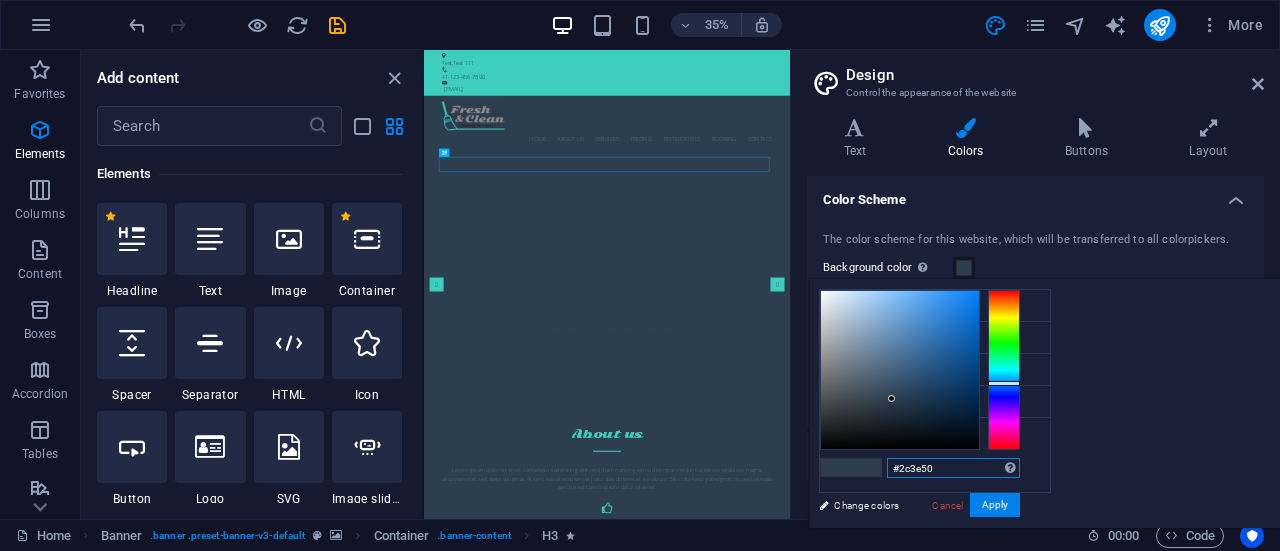 click on "#2c3e50" at bounding box center (953, 468) 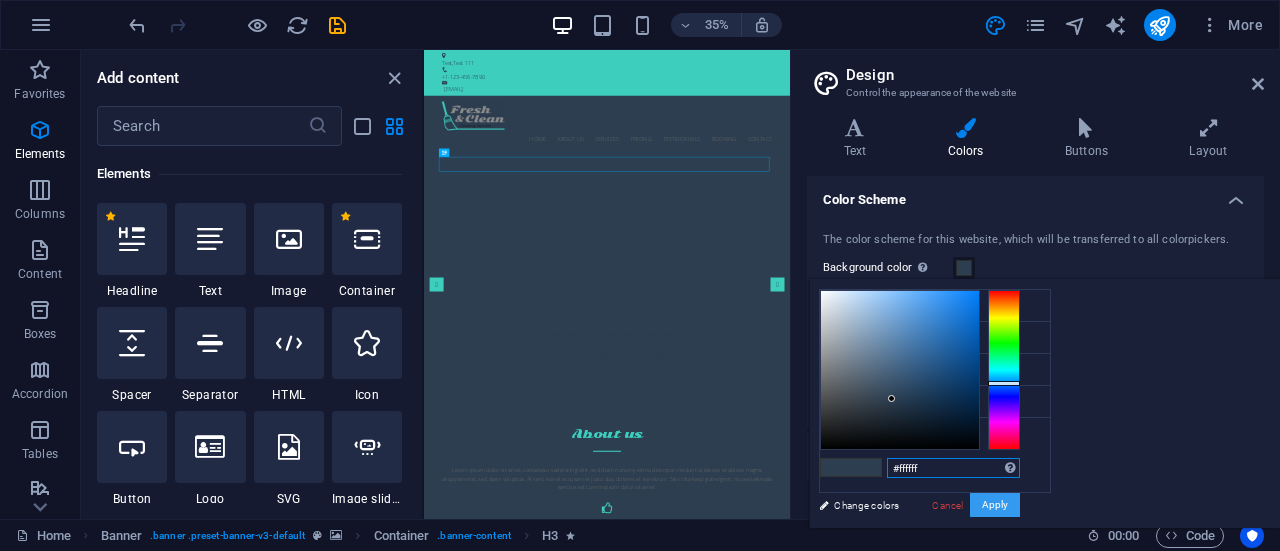 type on "#ffffff" 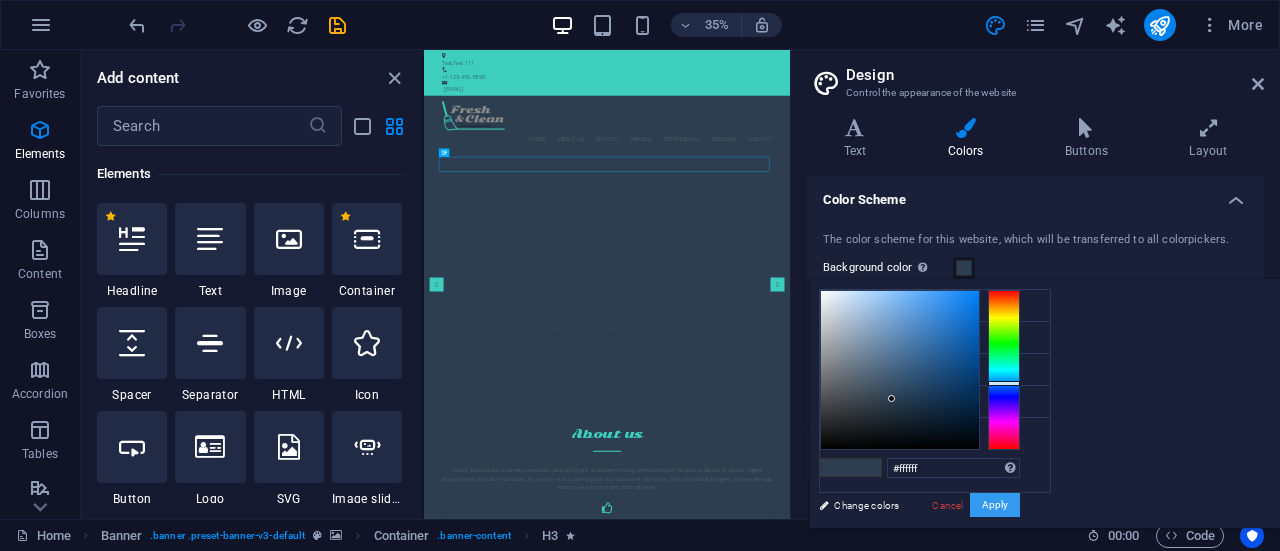 click on "Apply" at bounding box center [995, 505] 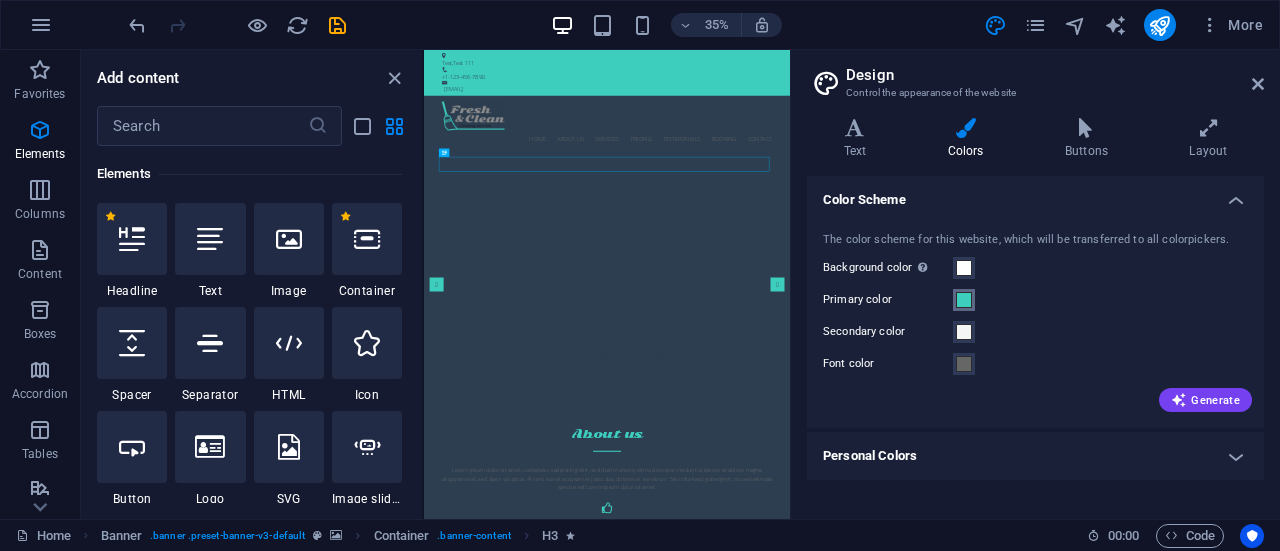 click at bounding box center [964, 300] 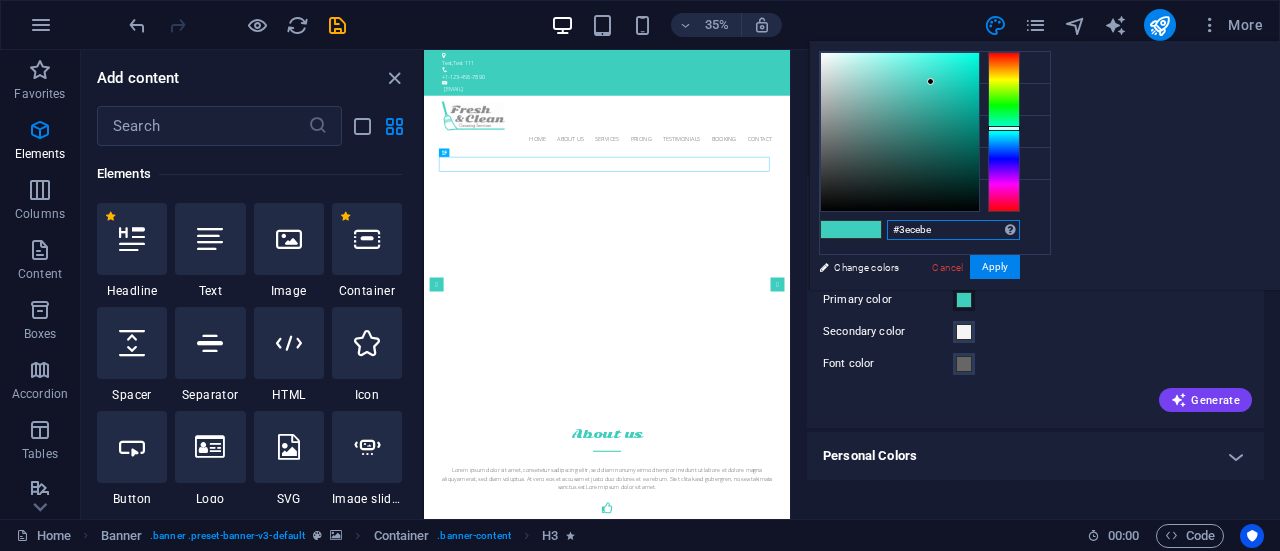 click on "#3ecebe" at bounding box center (953, 230) 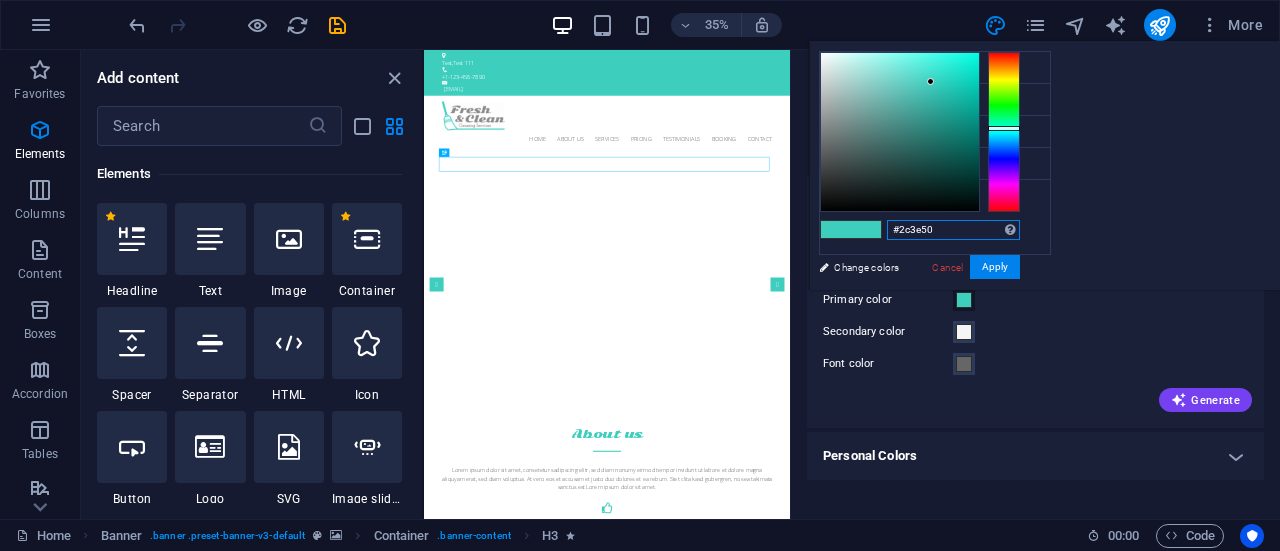 type on "#2c3e50" 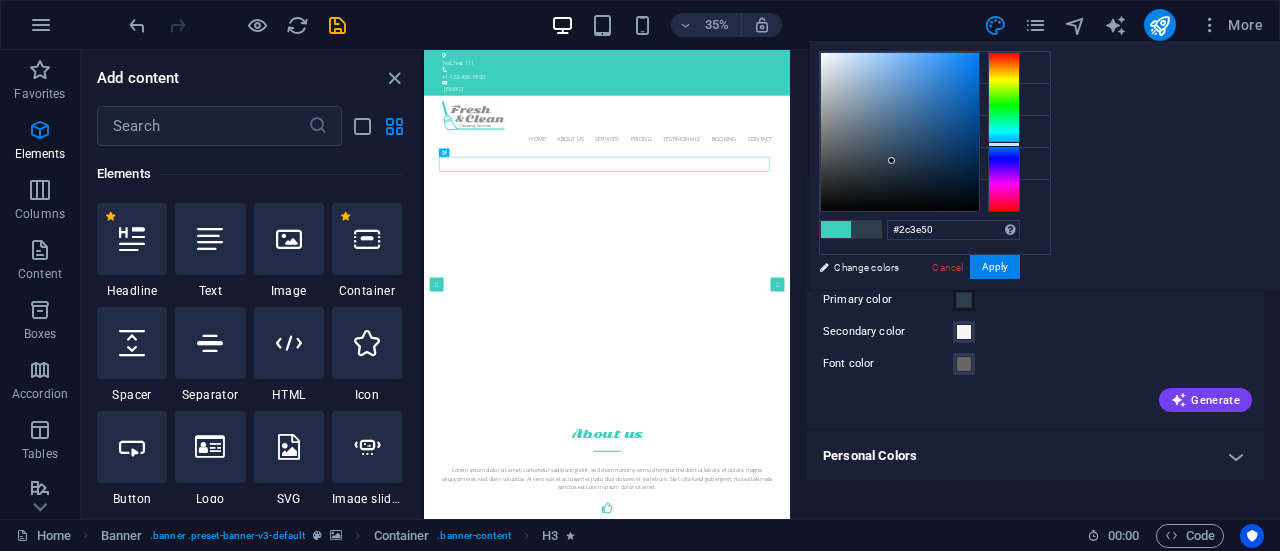 click on "#2c3e50 Supported formats #0852ed rgb(8, 82, 237) rgba(8, 82, 237, 90%) hsv(221,97,93) hsl(221, 93%, 48%) Cancel Apply" at bounding box center [919, 311] 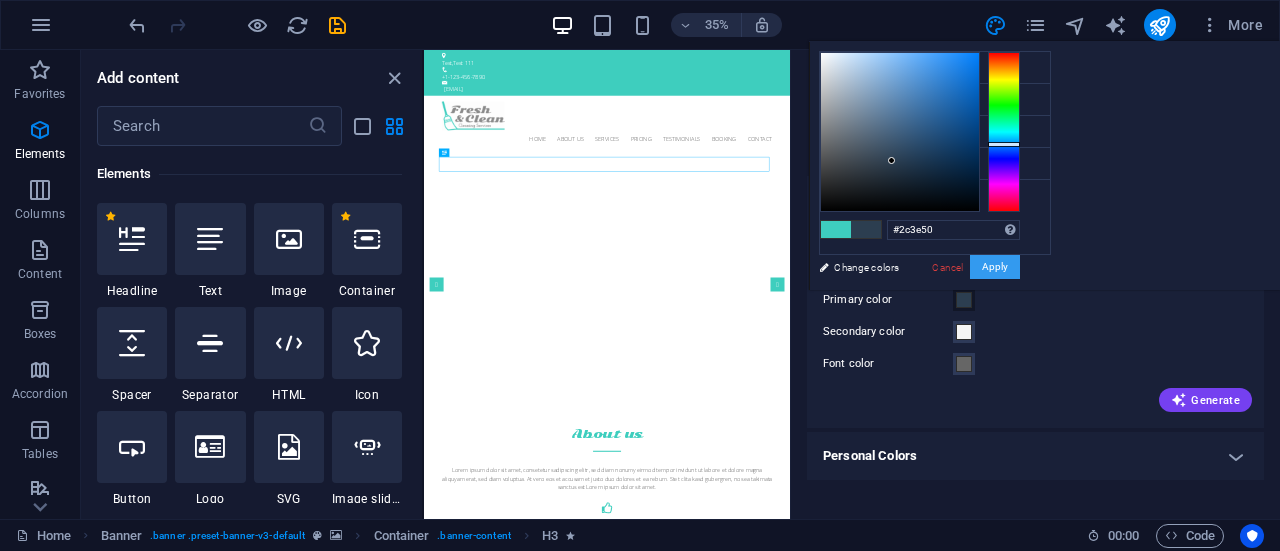 click on "Apply" at bounding box center (995, 267) 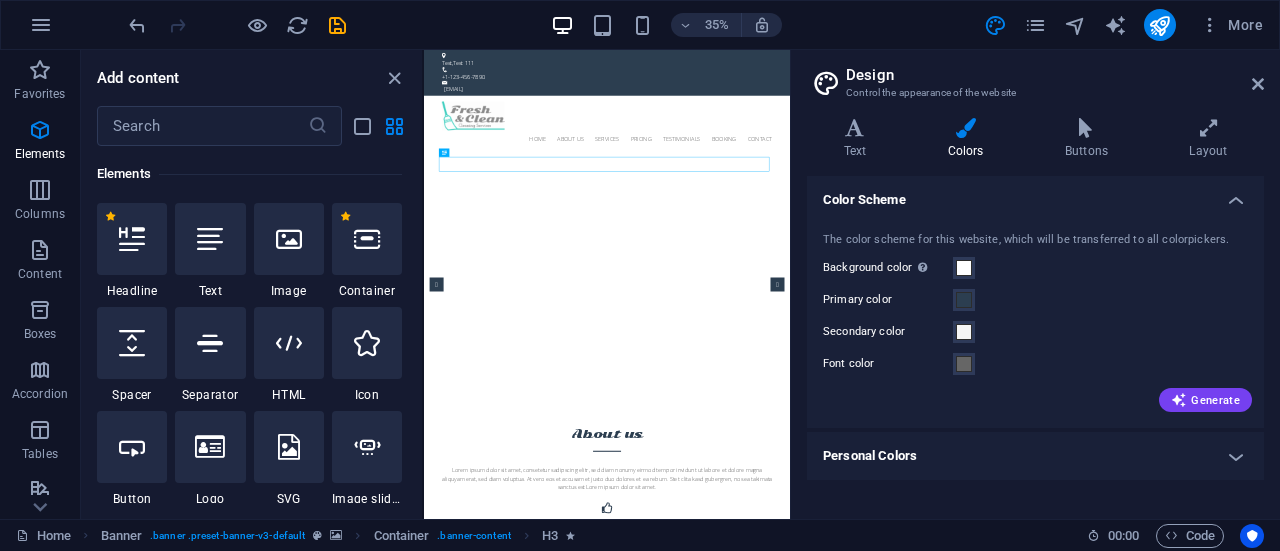 click on "Secondary color" at bounding box center (888, 332) 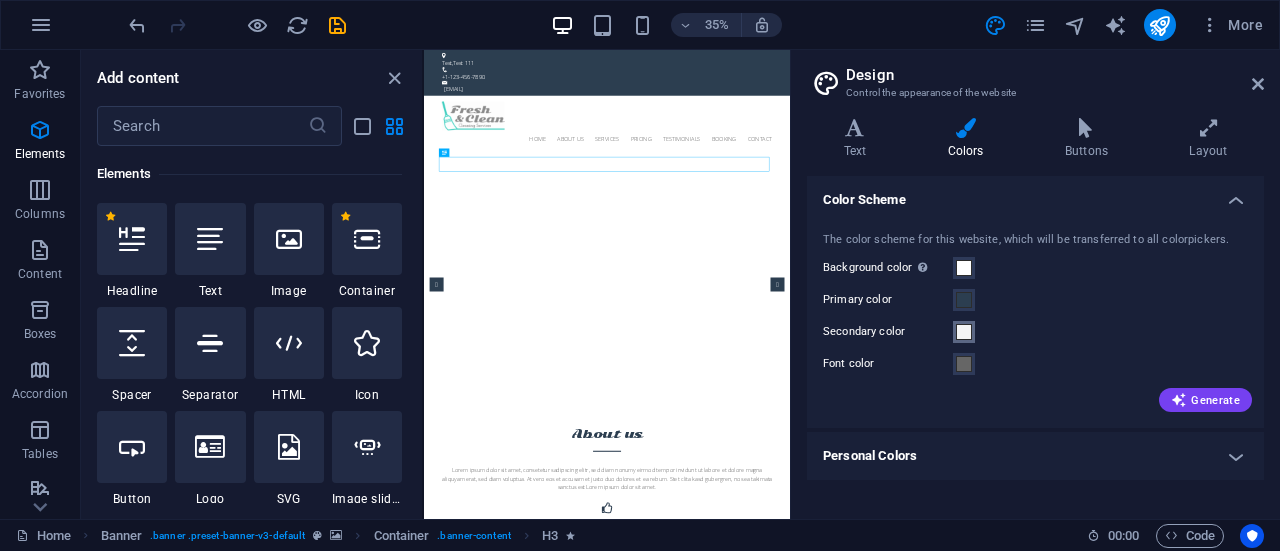 click on "Secondary color" at bounding box center [964, 332] 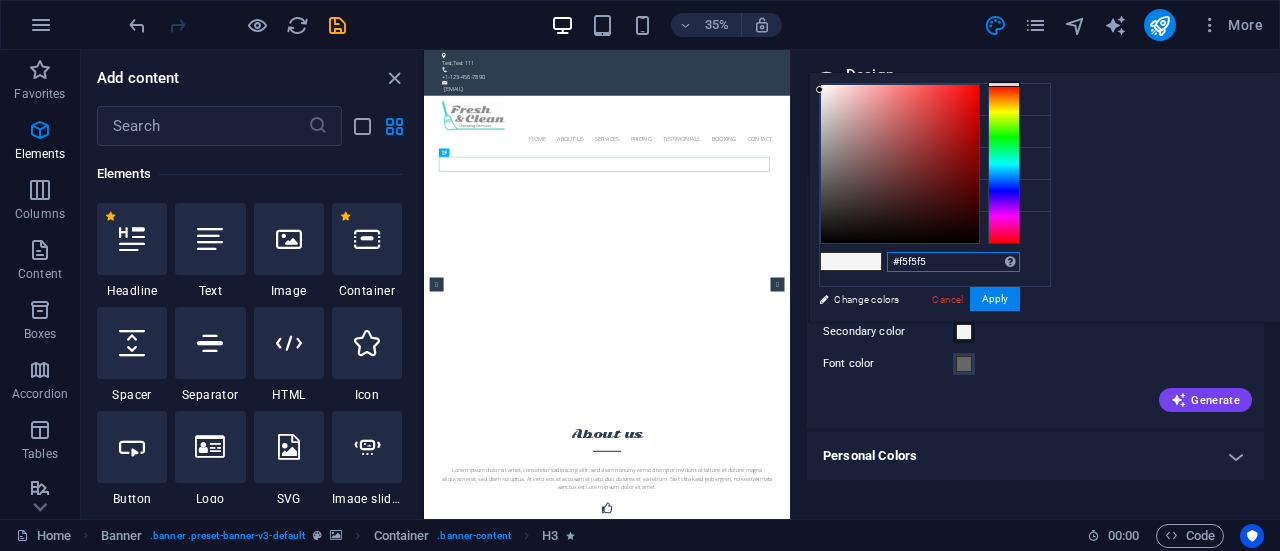 click on "#f5f5f5" at bounding box center (953, 262) 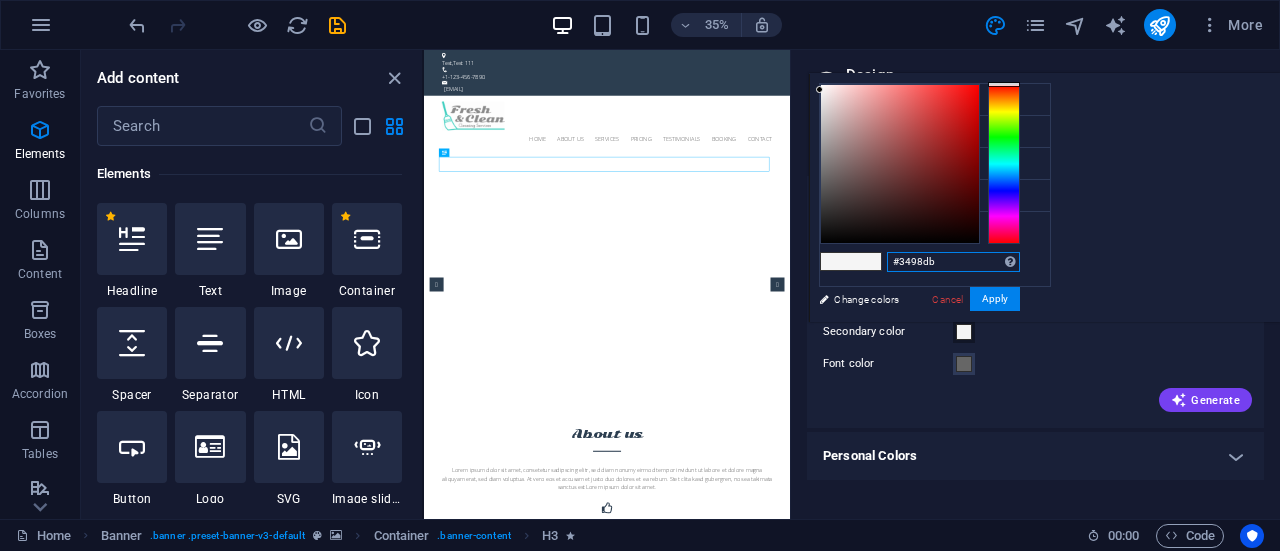 type on "#3498db" 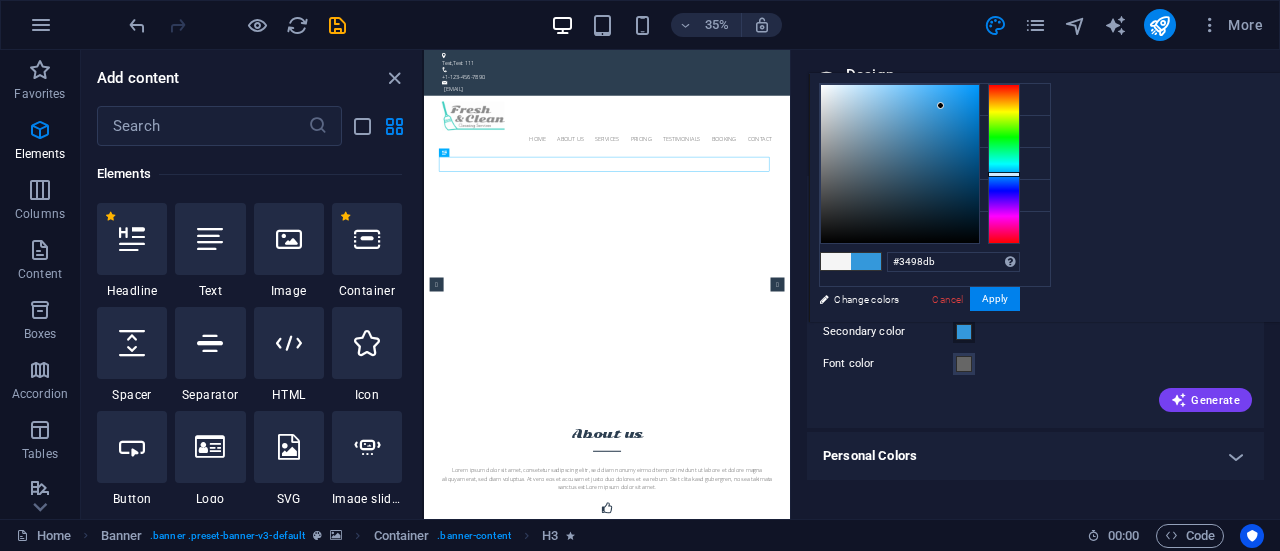 click on "Secondary color" at bounding box center (1035, 332) 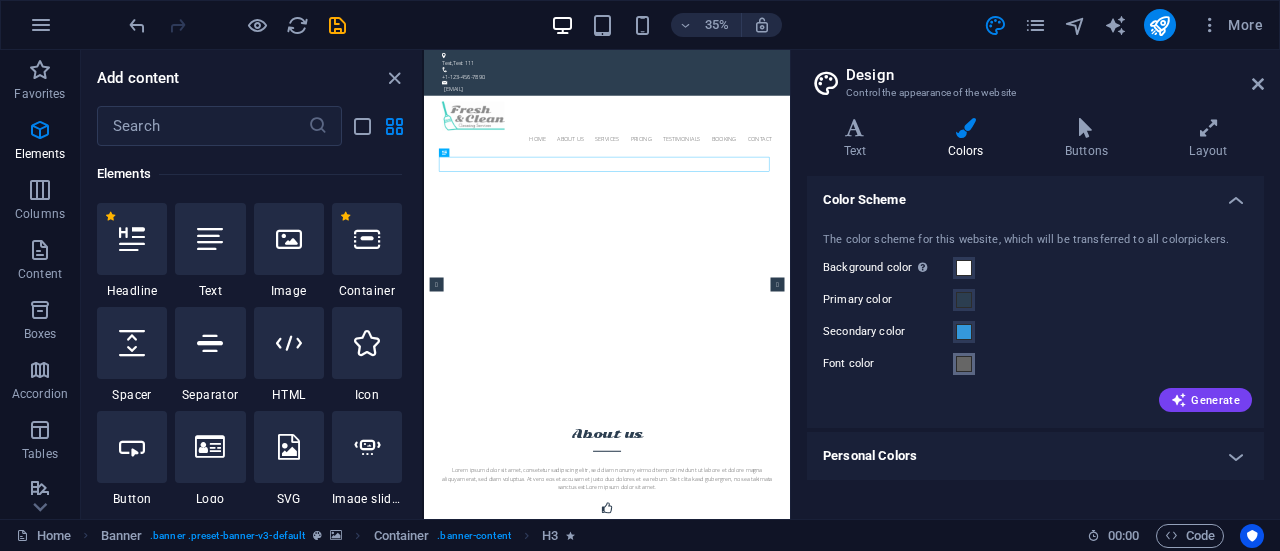 click at bounding box center (964, 364) 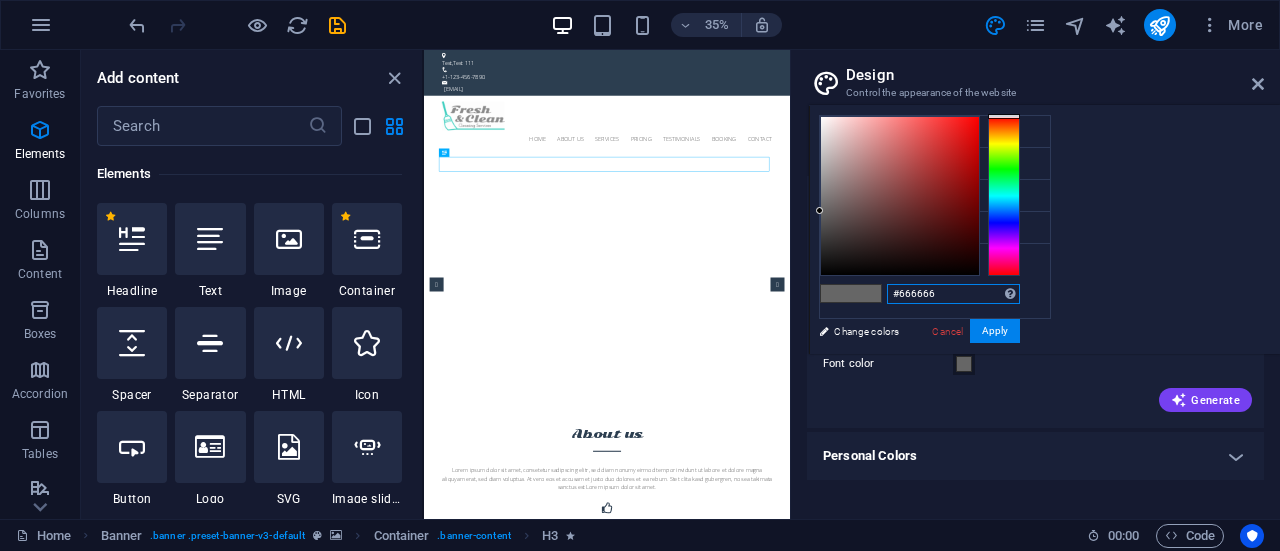 click on "#666666" at bounding box center [953, 294] 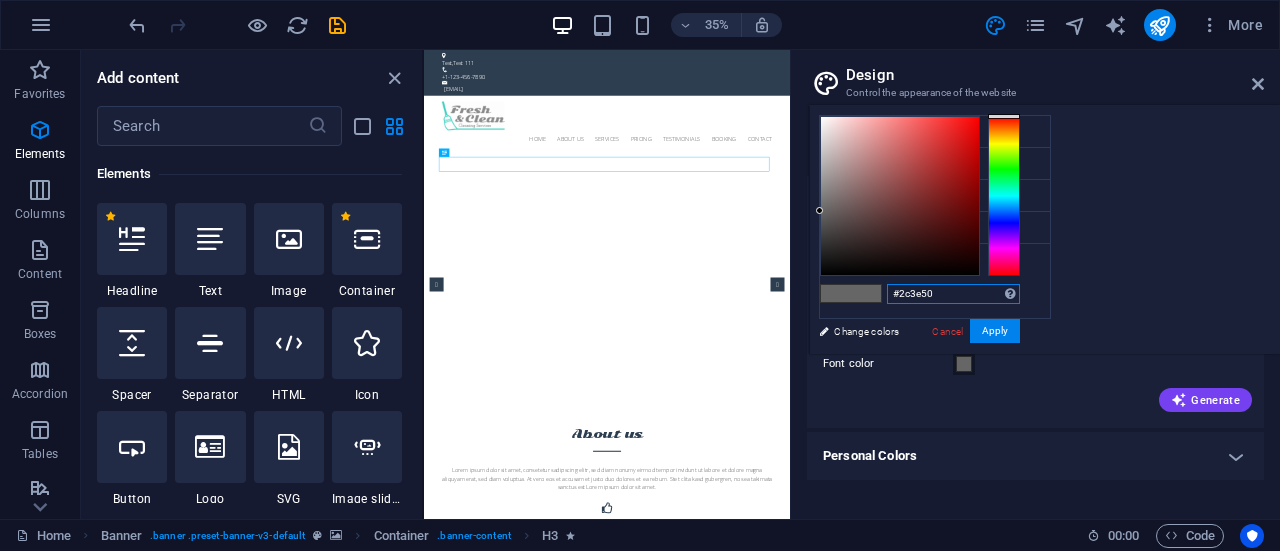type on "#2c3e50" 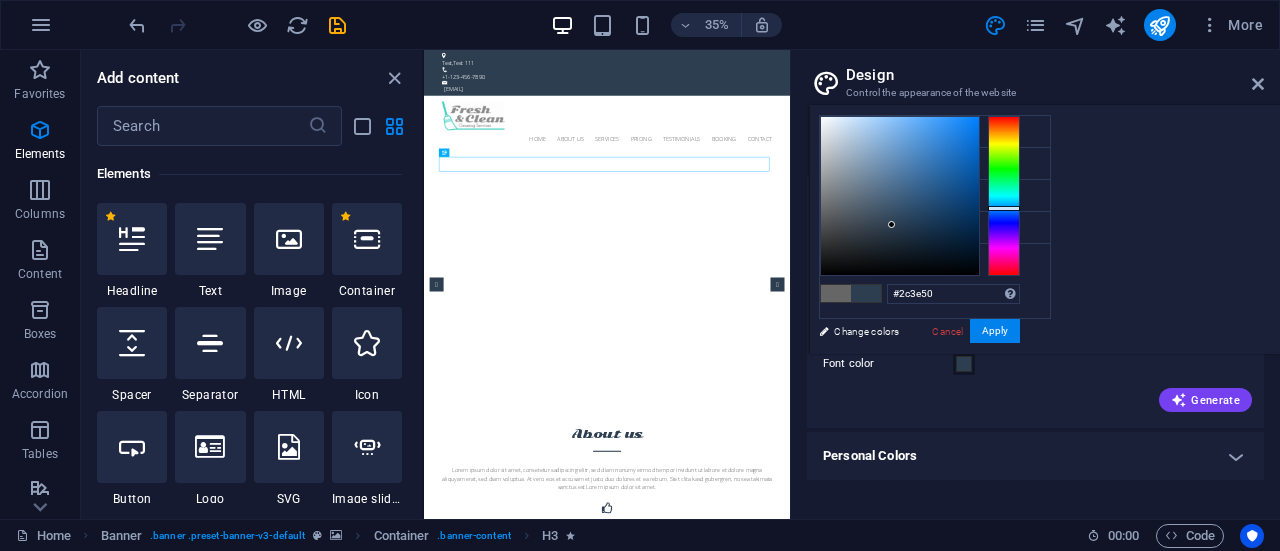 click on "#2c3e50 Supported formats #0852ed rgb(8, 82, 237) rgba(8, 82, 237, 90%) hsv(221,97,93) hsl(221, 93%, 48%) Cancel Apply" at bounding box center (919, 375) 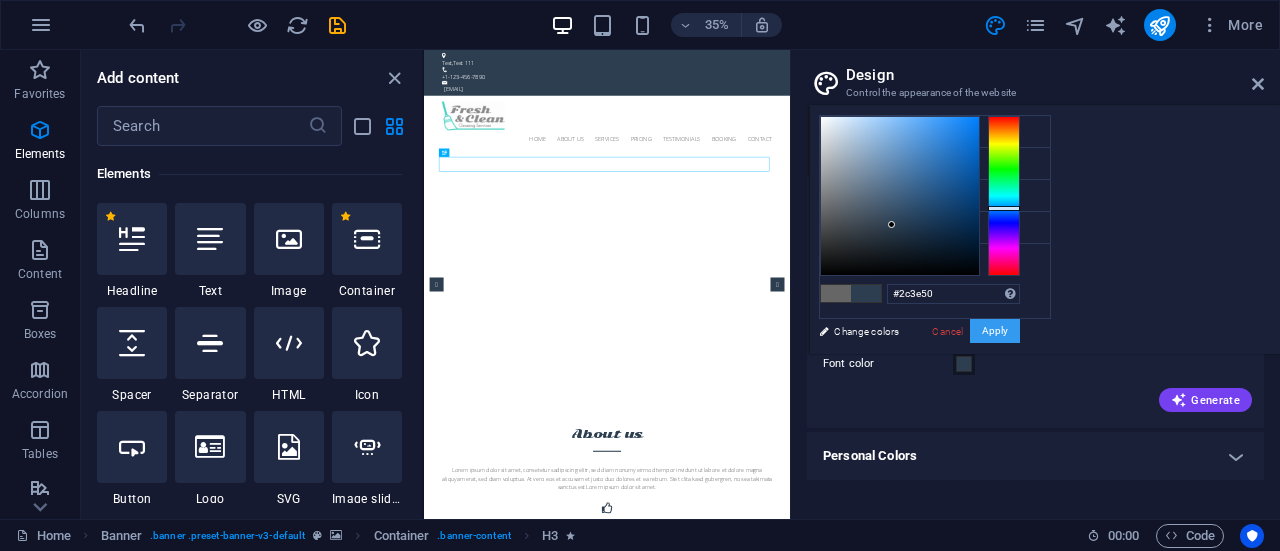 click on "Apply" at bounding box center (995, 331) 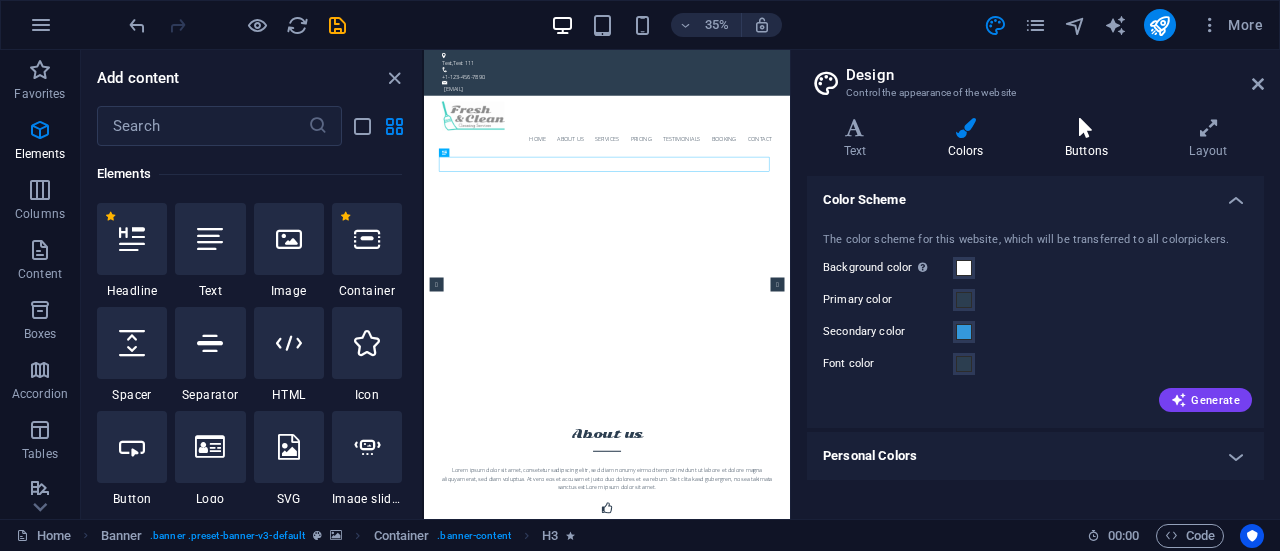 click at bounding box center (1086, 128) 